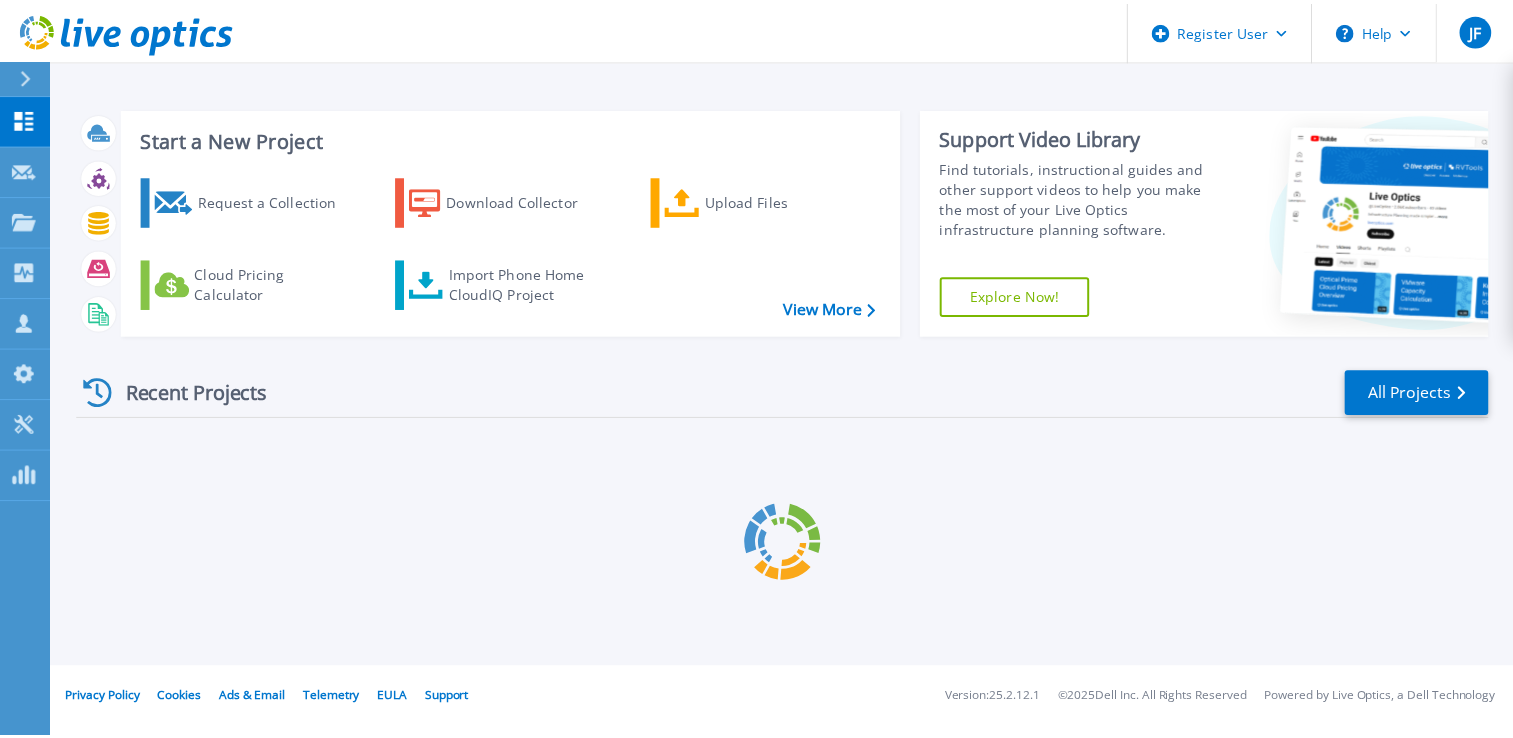 scroll, scrollTop: 0, scrollLeft: 0, axis: both 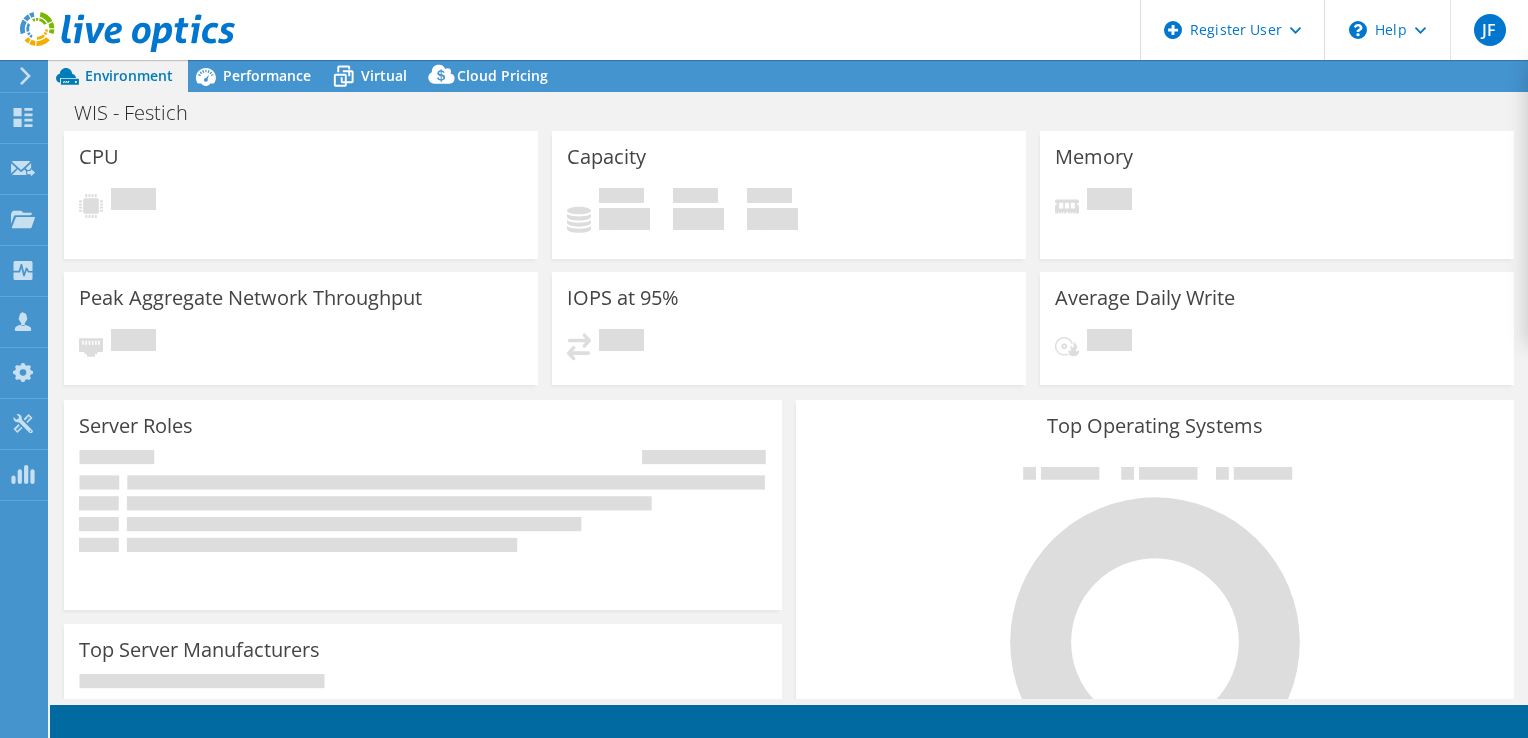 select on "USD" 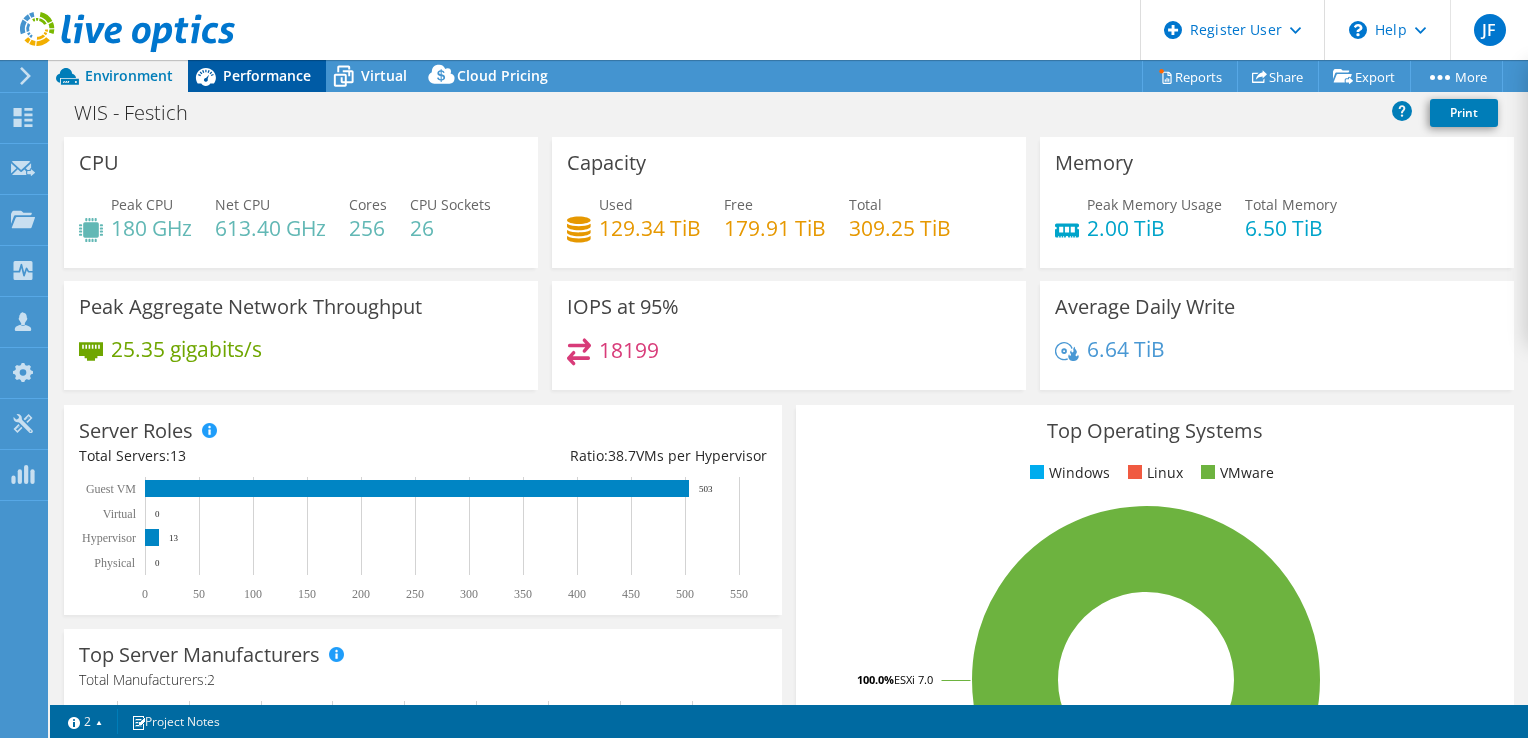 click on "Performance" at bounding box center (267, 75) 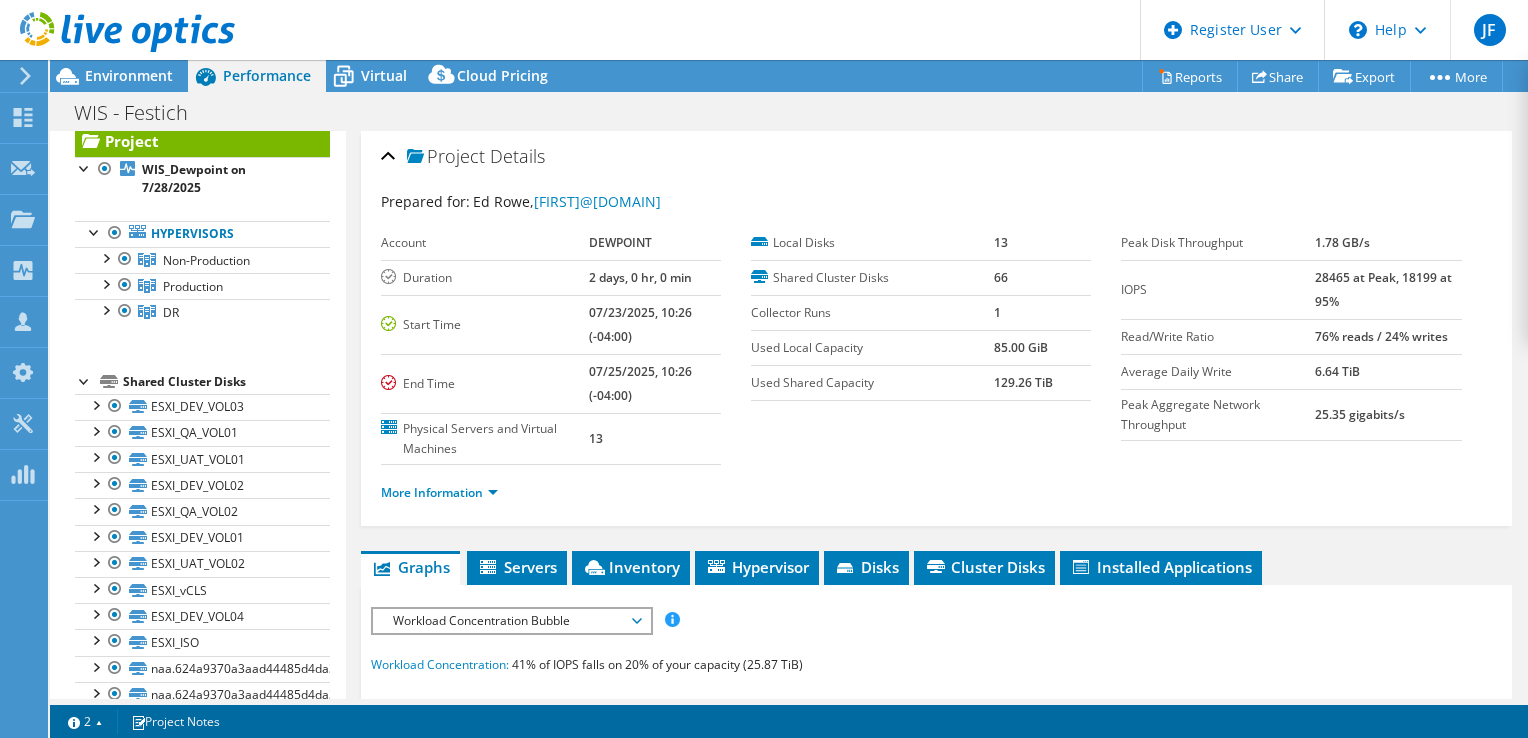 scroll, scrollTop: 73, scrollLeft: 0, axis: vertical 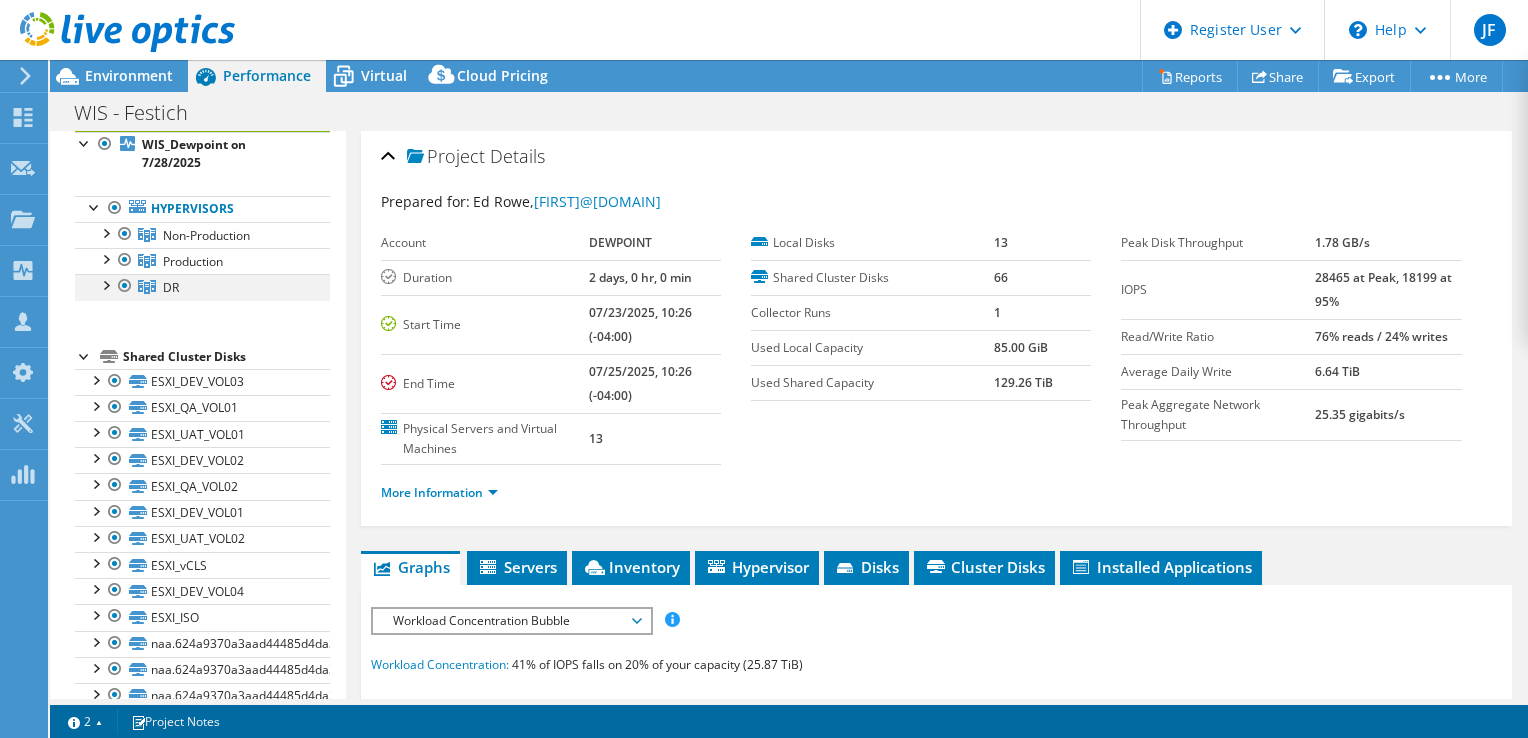 click at bounding box center [105, 284] 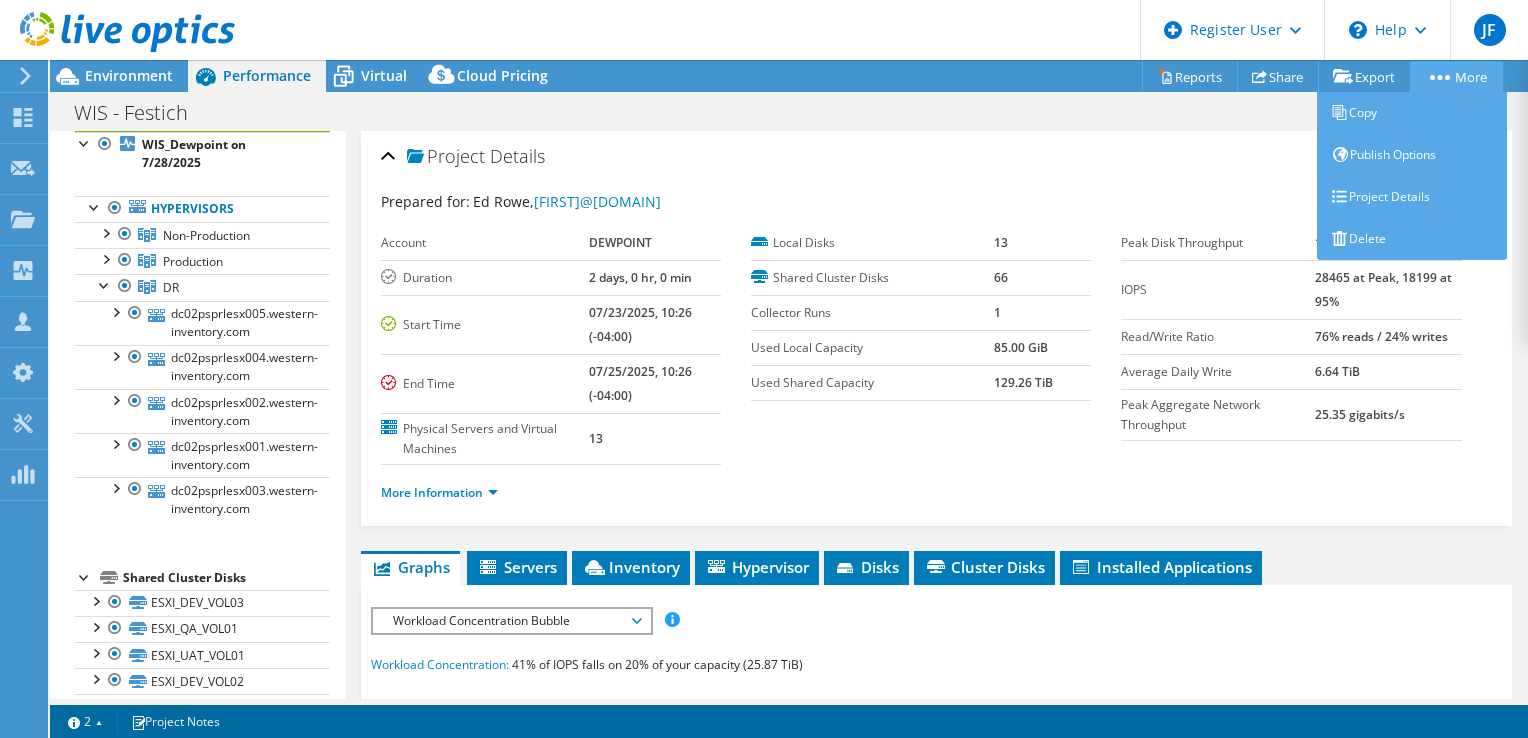 click on "More" at bounding box center [1456, 76] 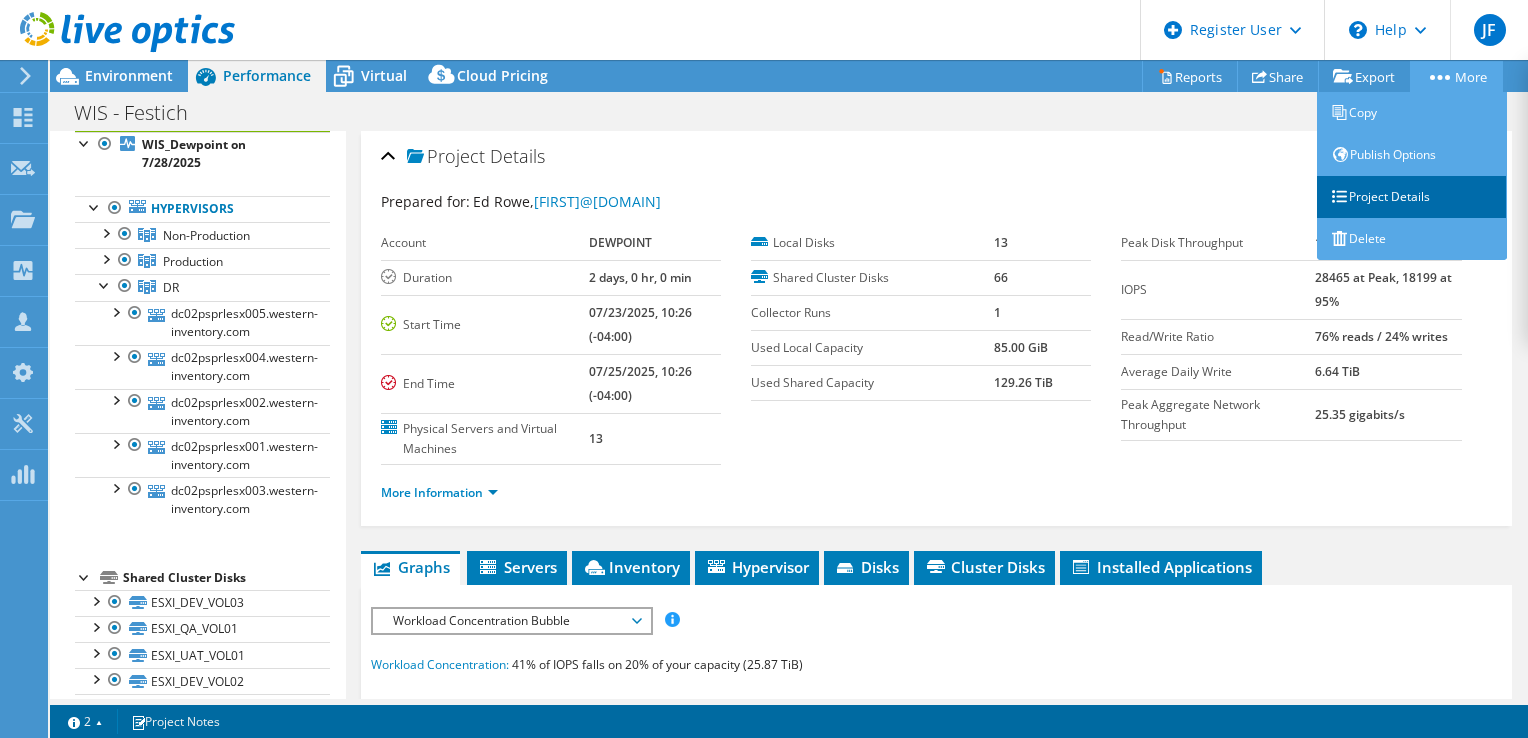 click on "Project Details" at bounding box center [1412, 197] 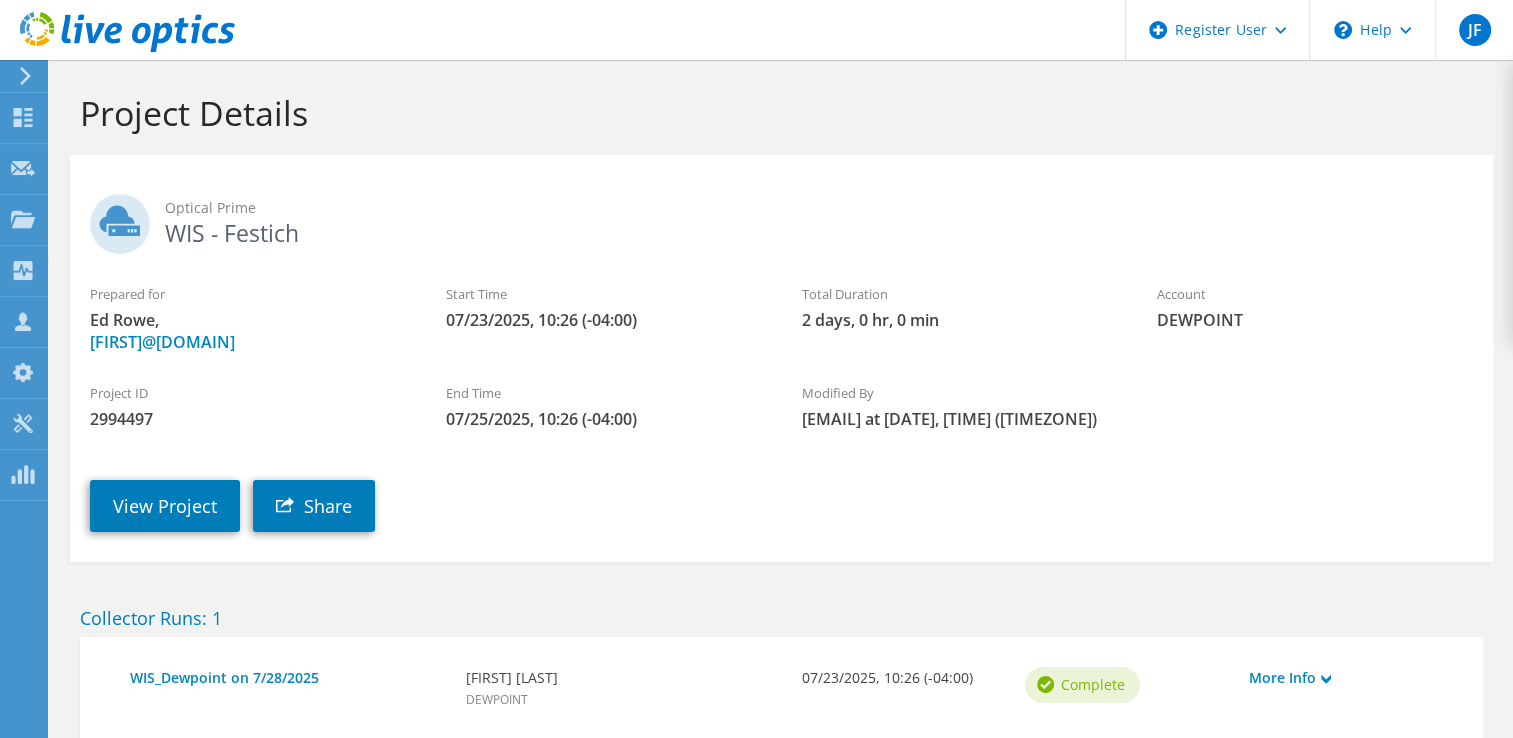 scroll, scrollTop: 0, scrollLeft: 0, axis: both 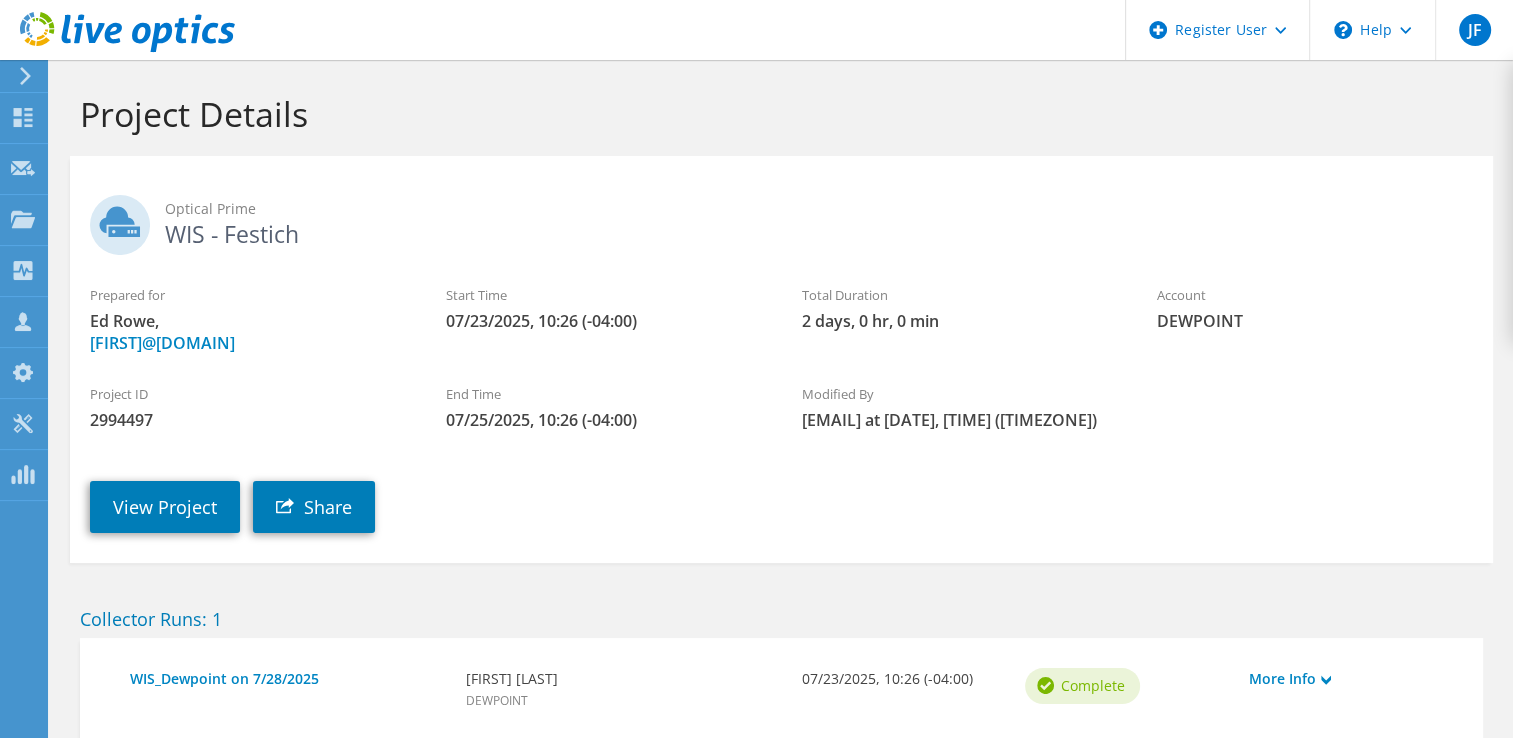 click on "Optical Prime
WIS - Festich" at bounding box center [781, 220] 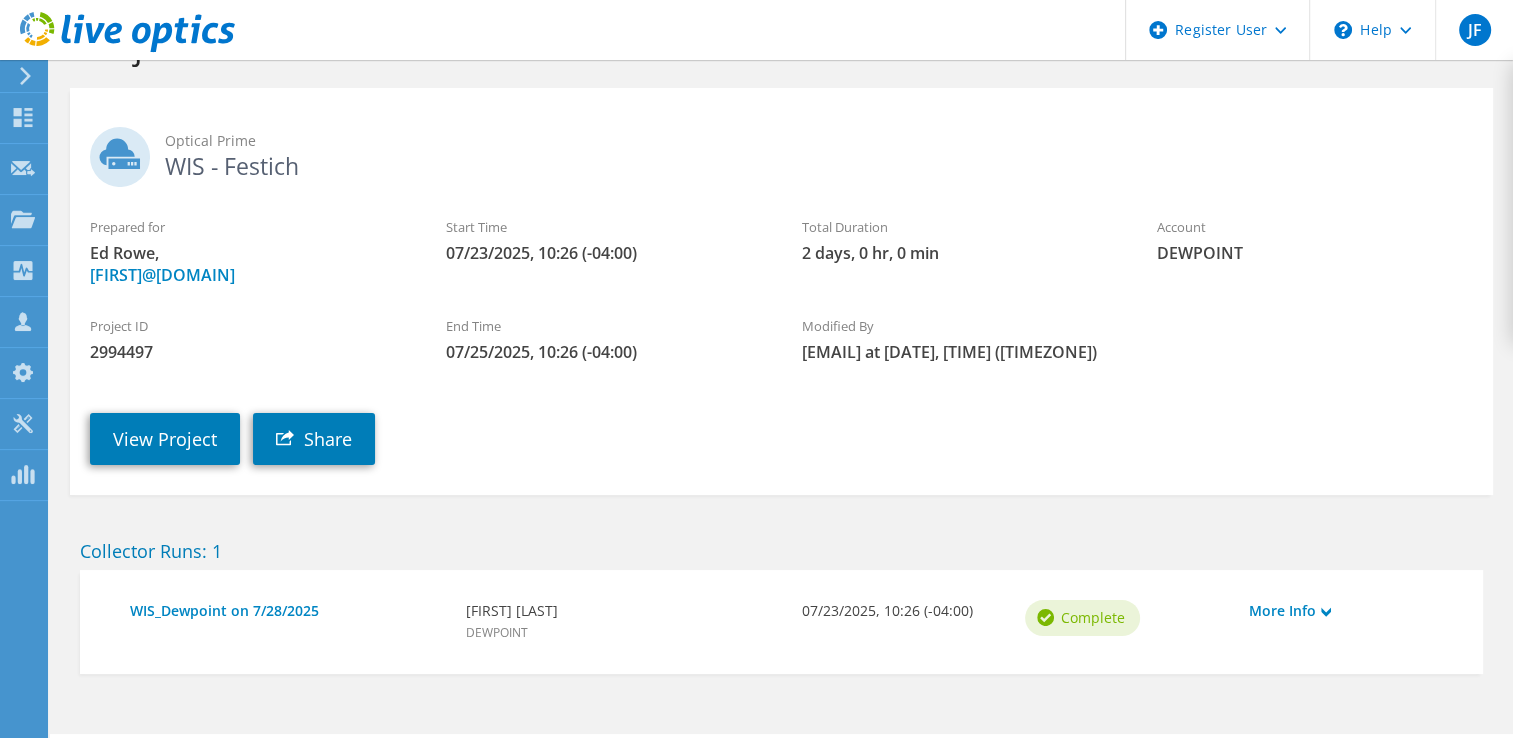scroll, scrollTop: 0, scrollLeft: 0, axis: both 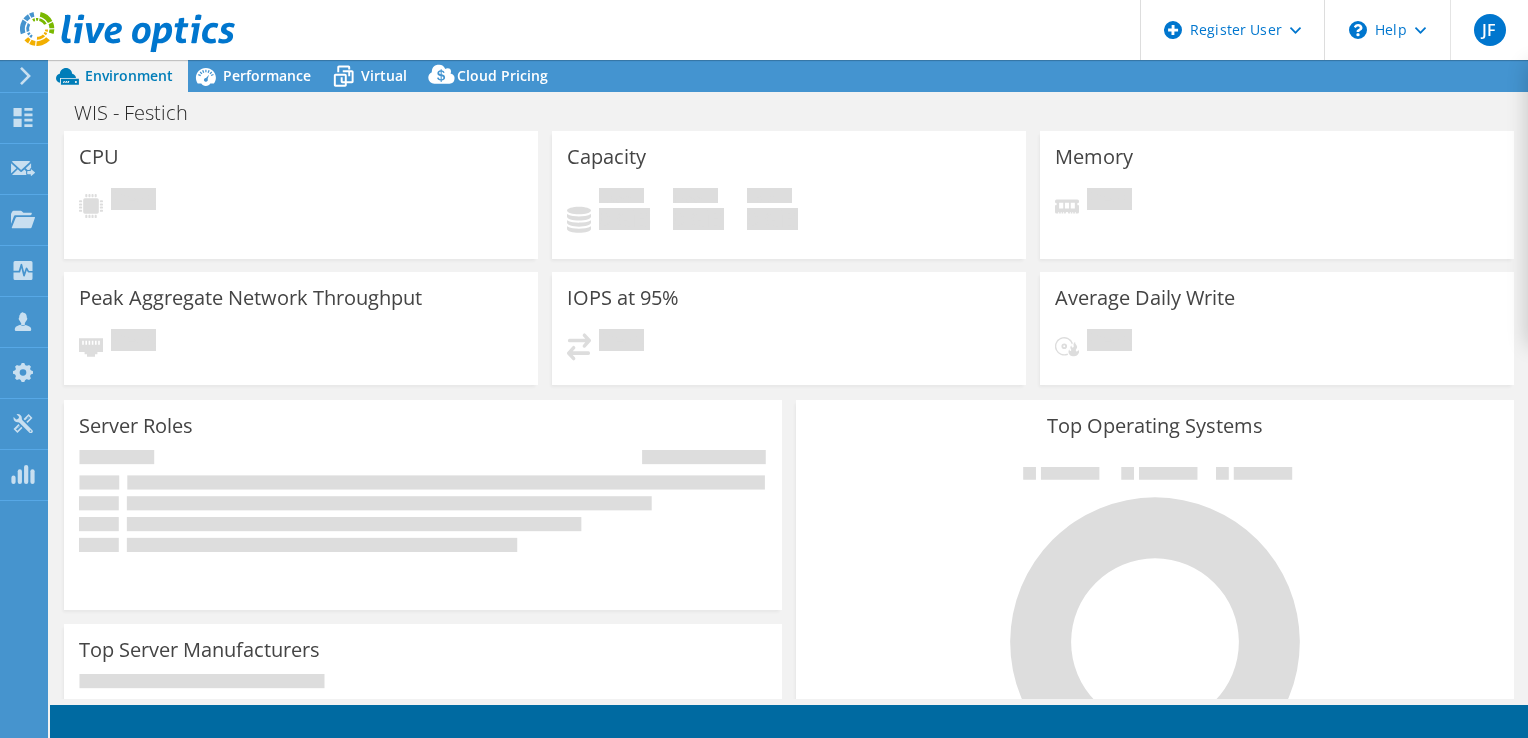 select on "USD" 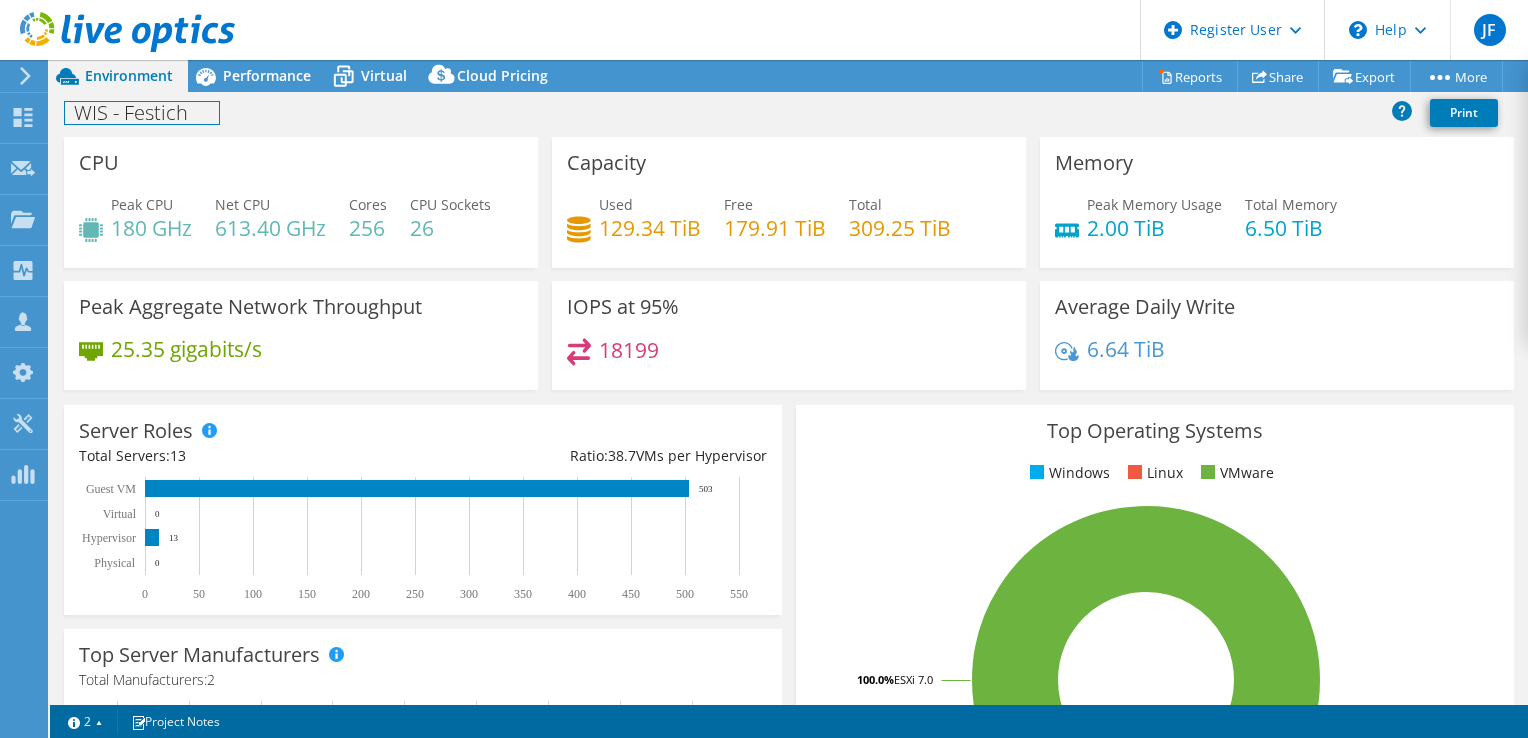 click on "WIS - Festich" at bounding box center (142, 113) 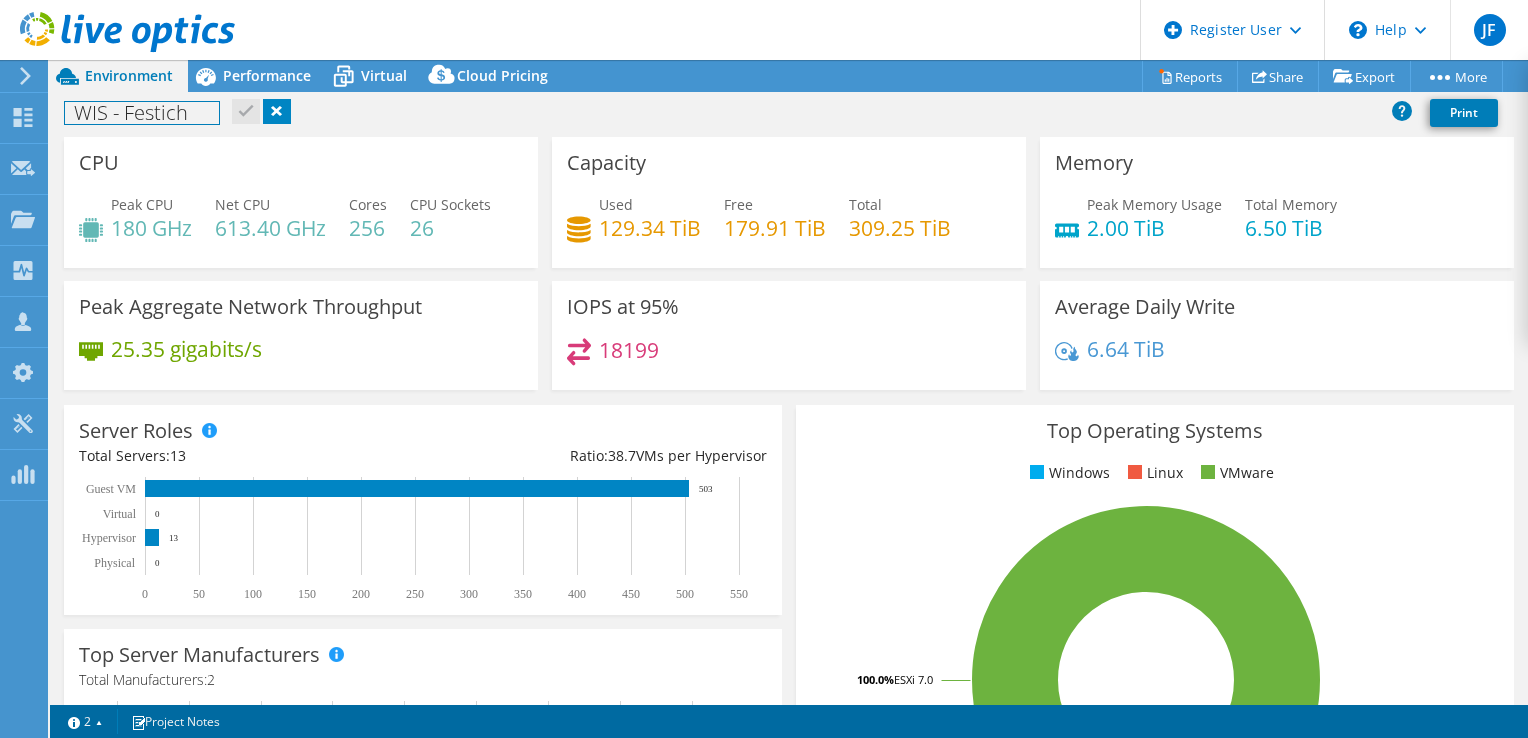 drag, startPoint x: 105, startPoint y: 111, endPoint x: 142, endPoint y: 107, distance: 37.215588 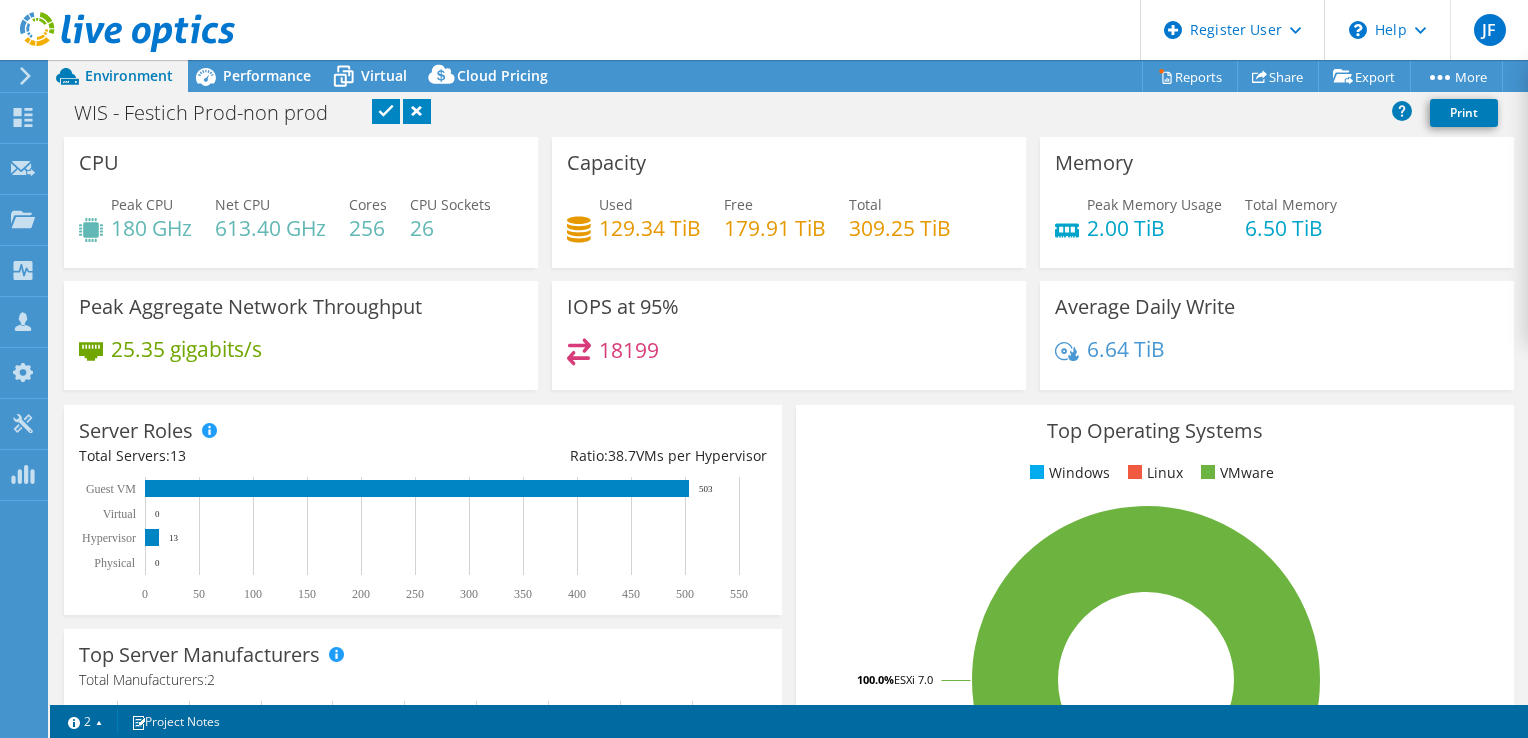click at bounding box center [386, 111] 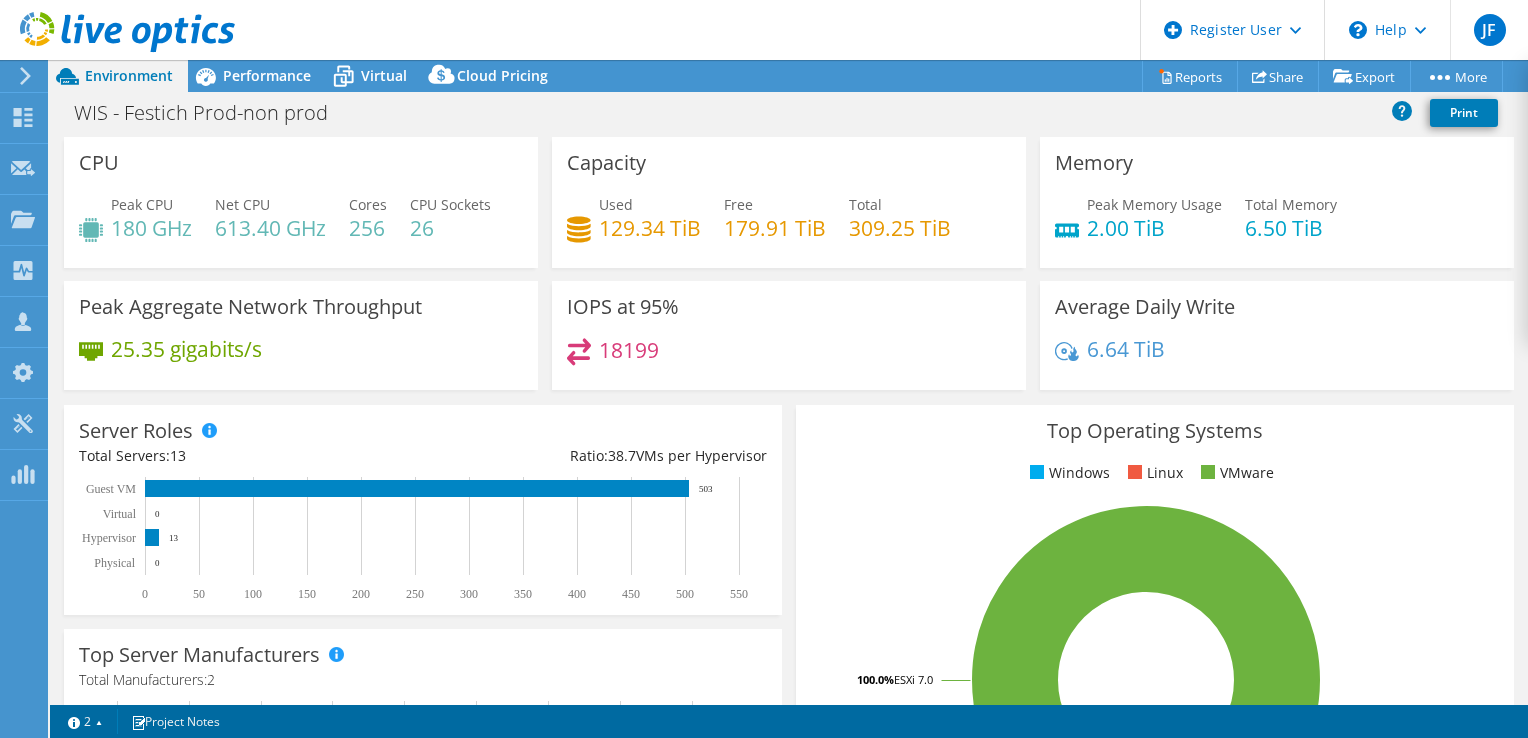 click on "WIS - Festich Prod-non prod
Print" at bounding box center (789, 112) 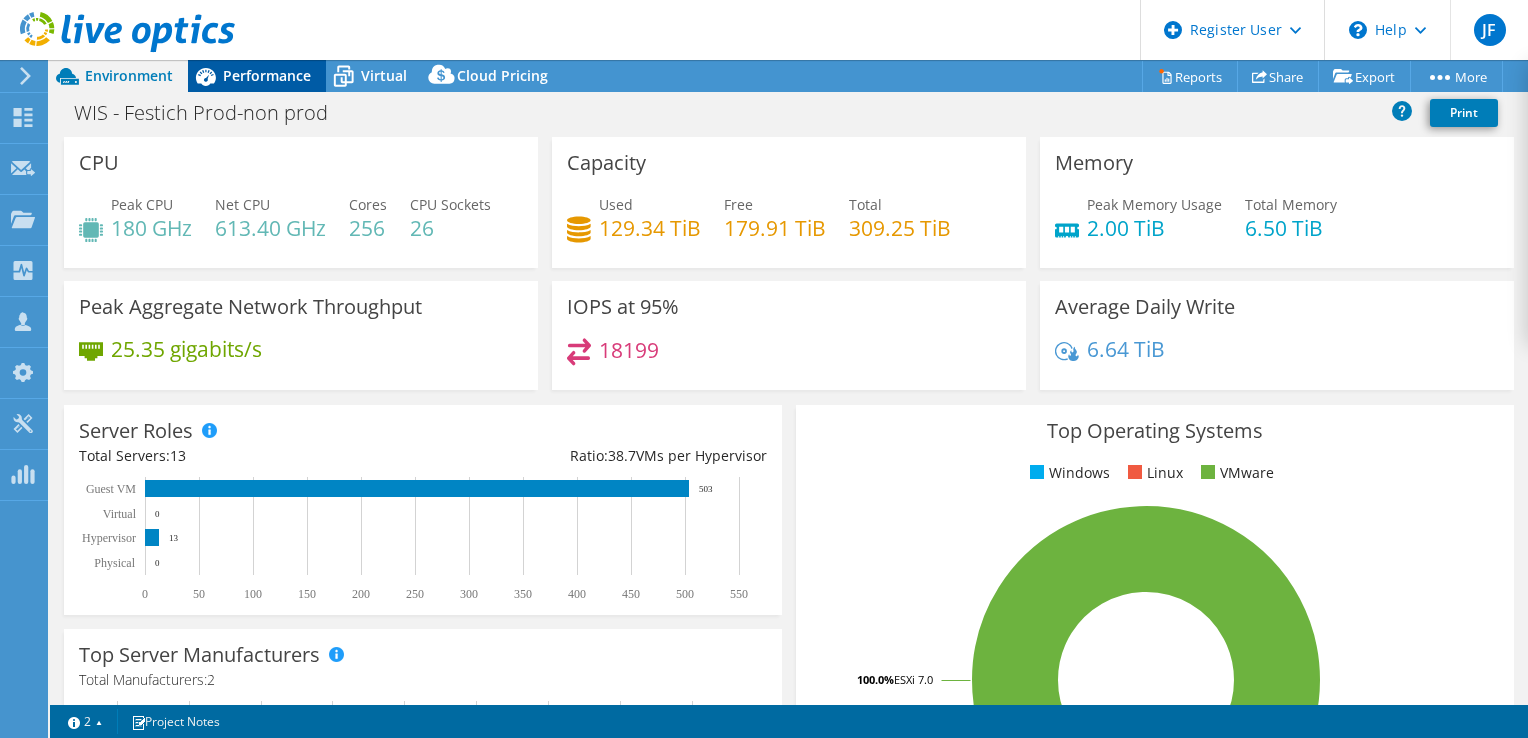 click on "Performance" at bounding box center (267, 75) 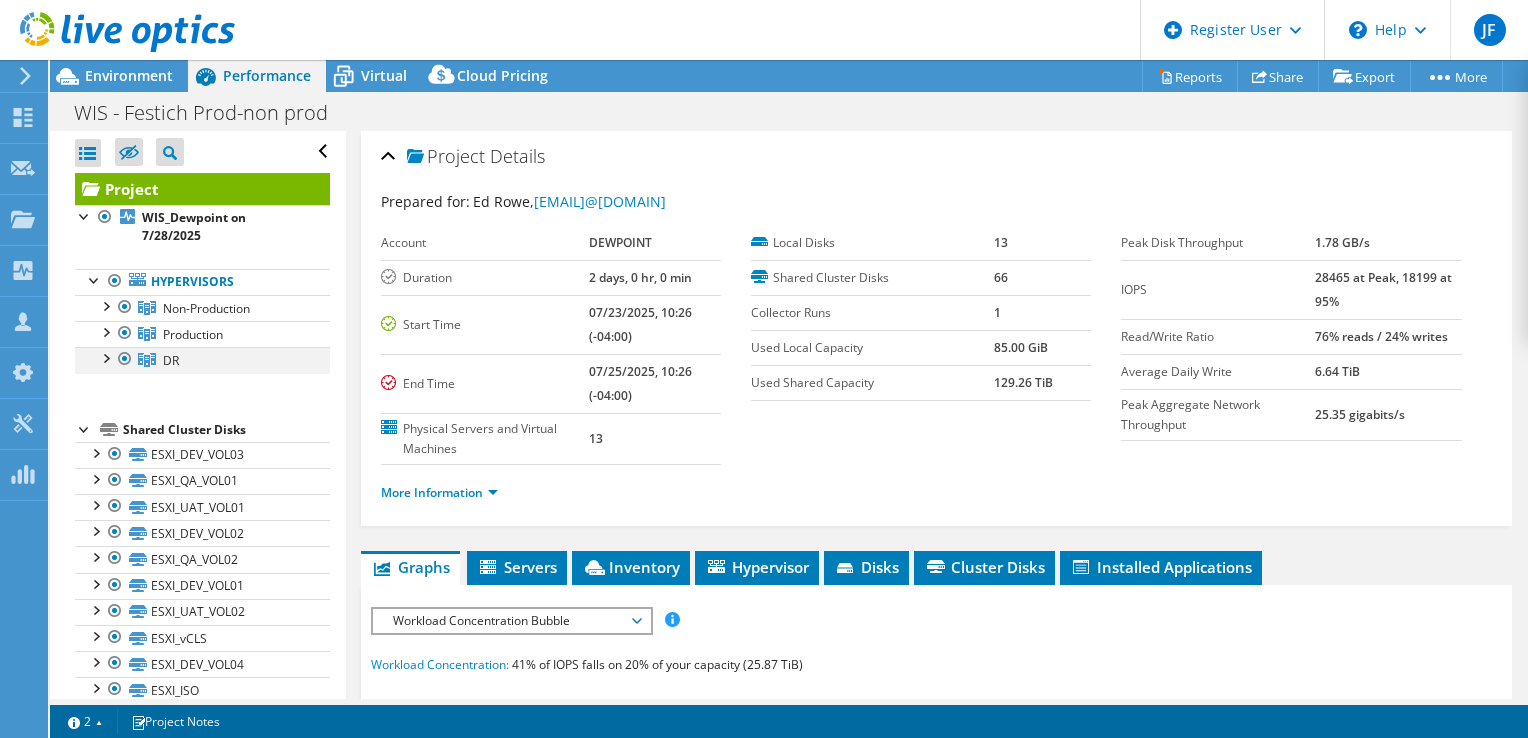 click at bounding box center (125, 359) 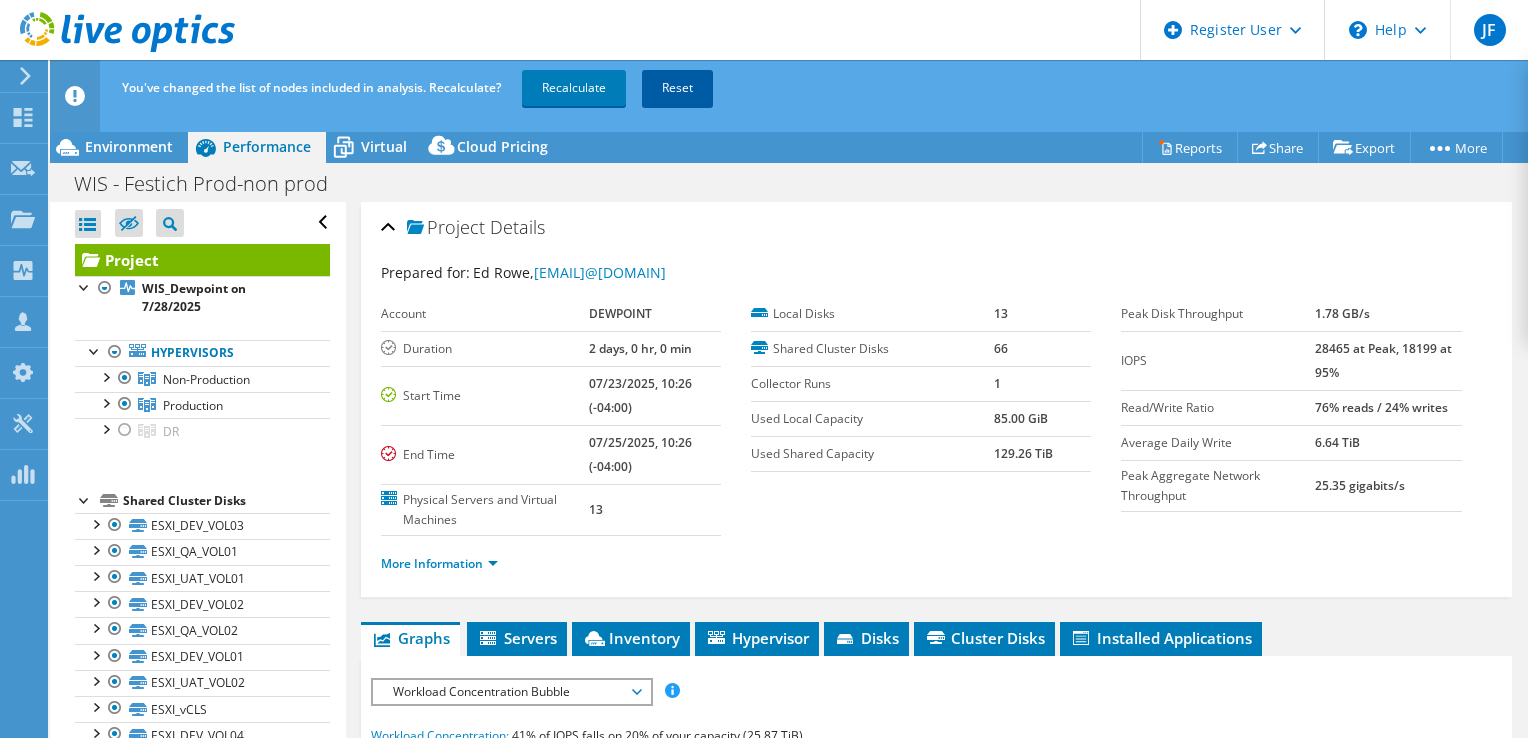 click on "Reset" at bounding box center [677, 88] 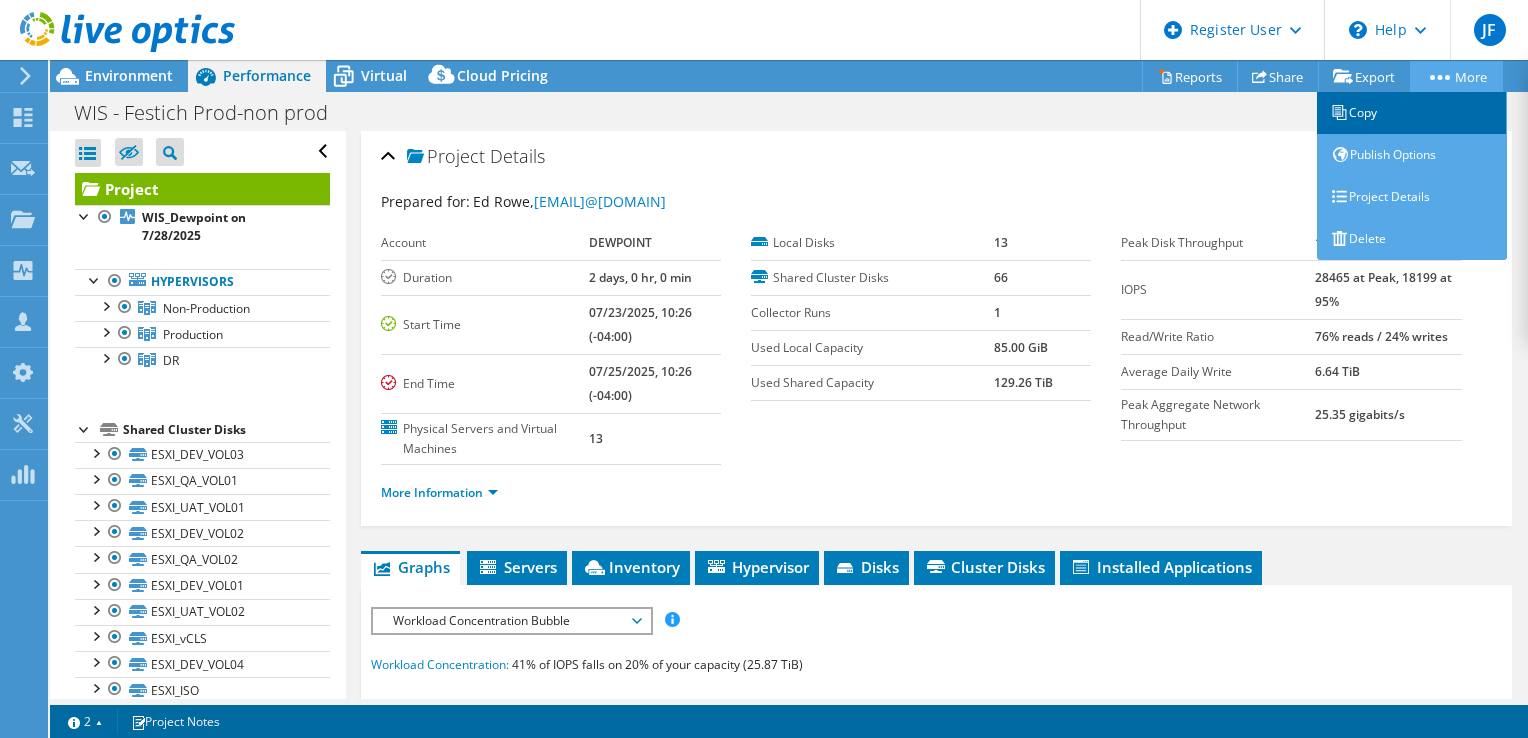 click on "Copy" at bounding box center [1412, 113] 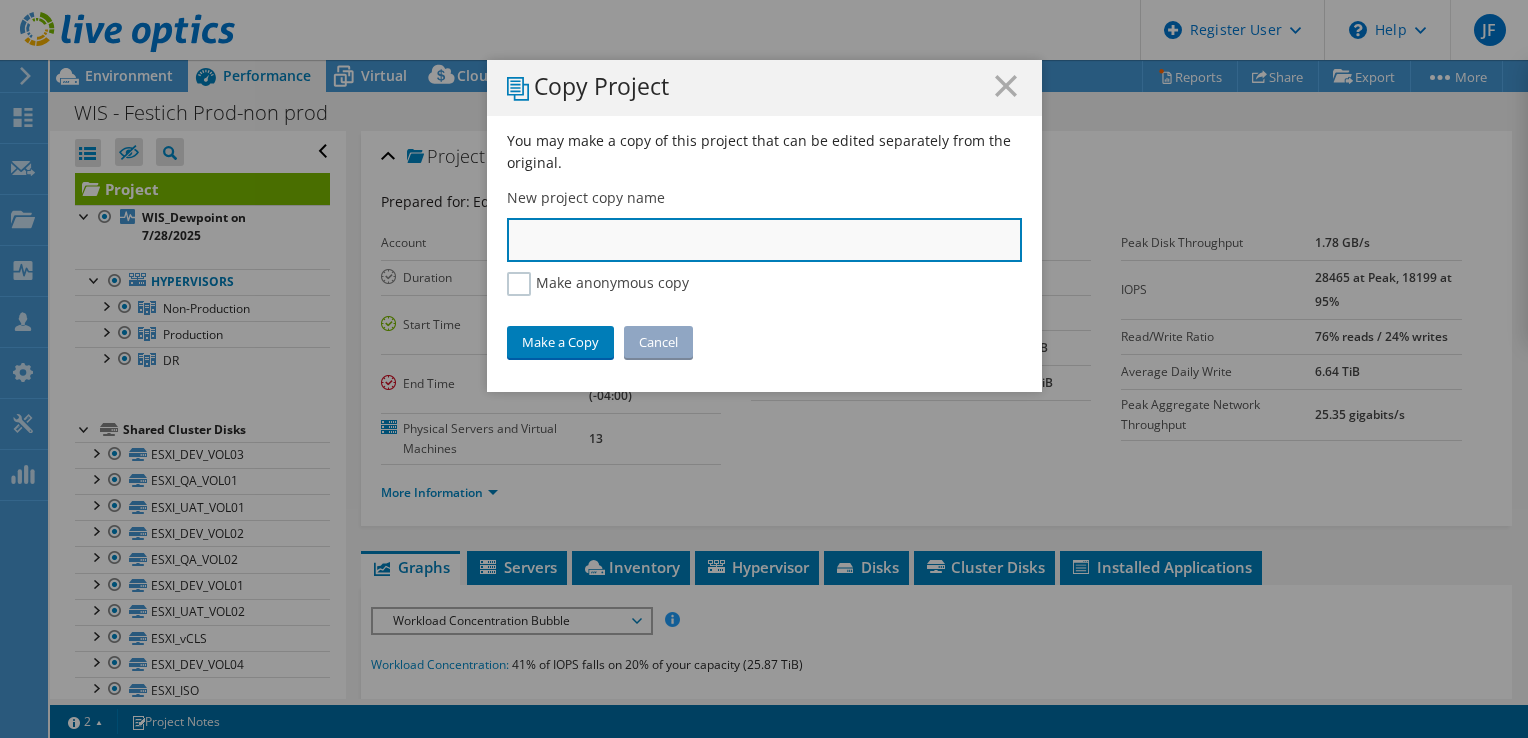 click at bounding box center (764, 240) 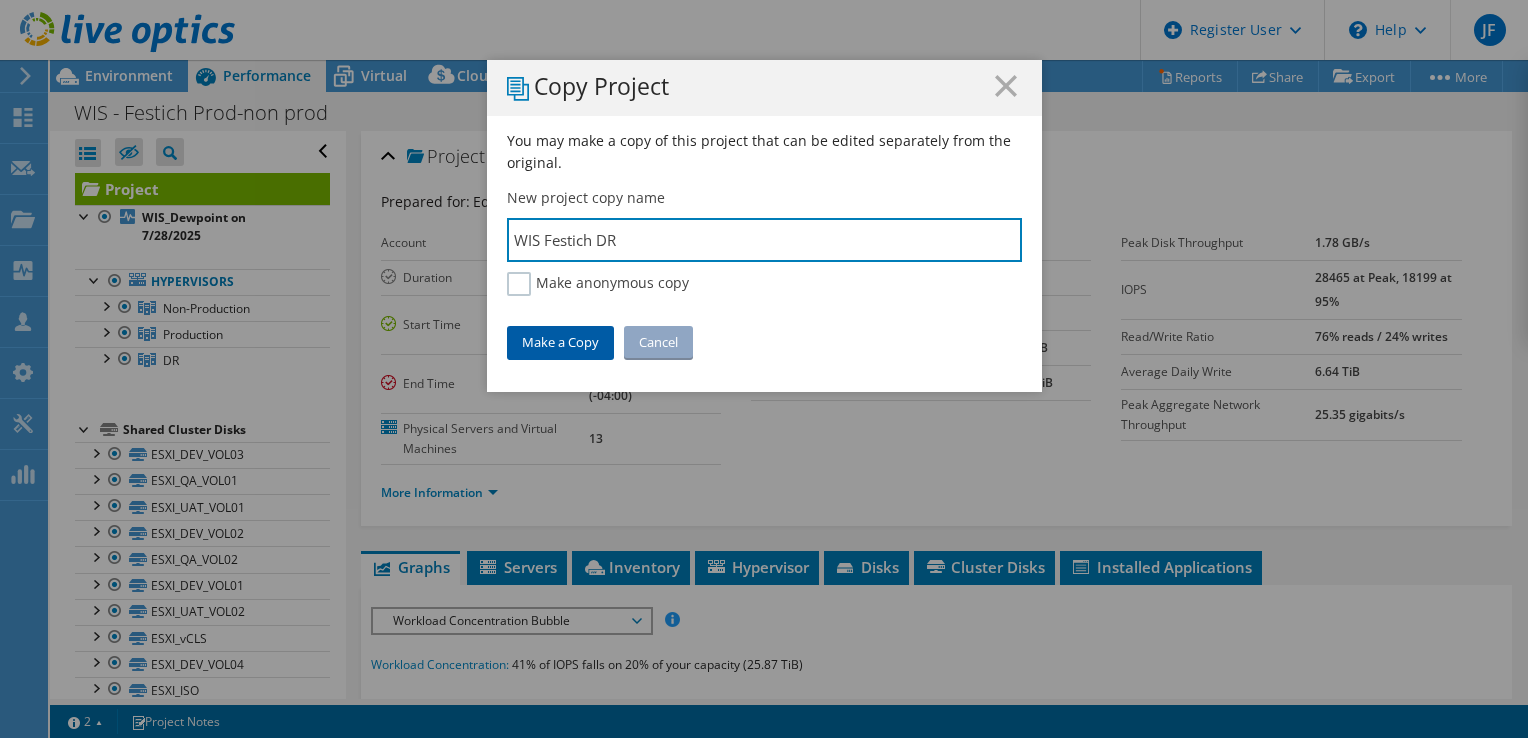 type on "WIS Festich DR" 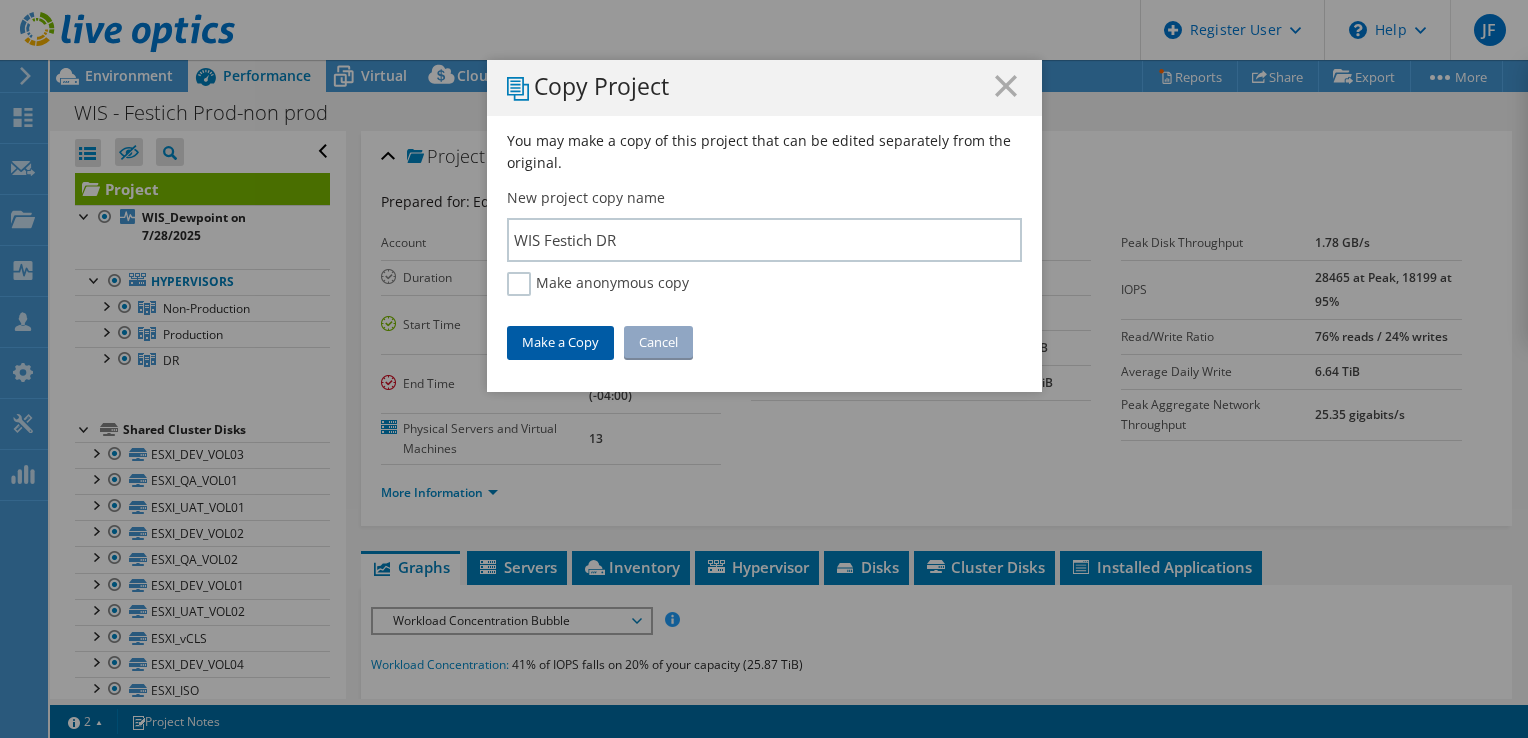 click on "Make a Copy" at bounding box center (560, 342) 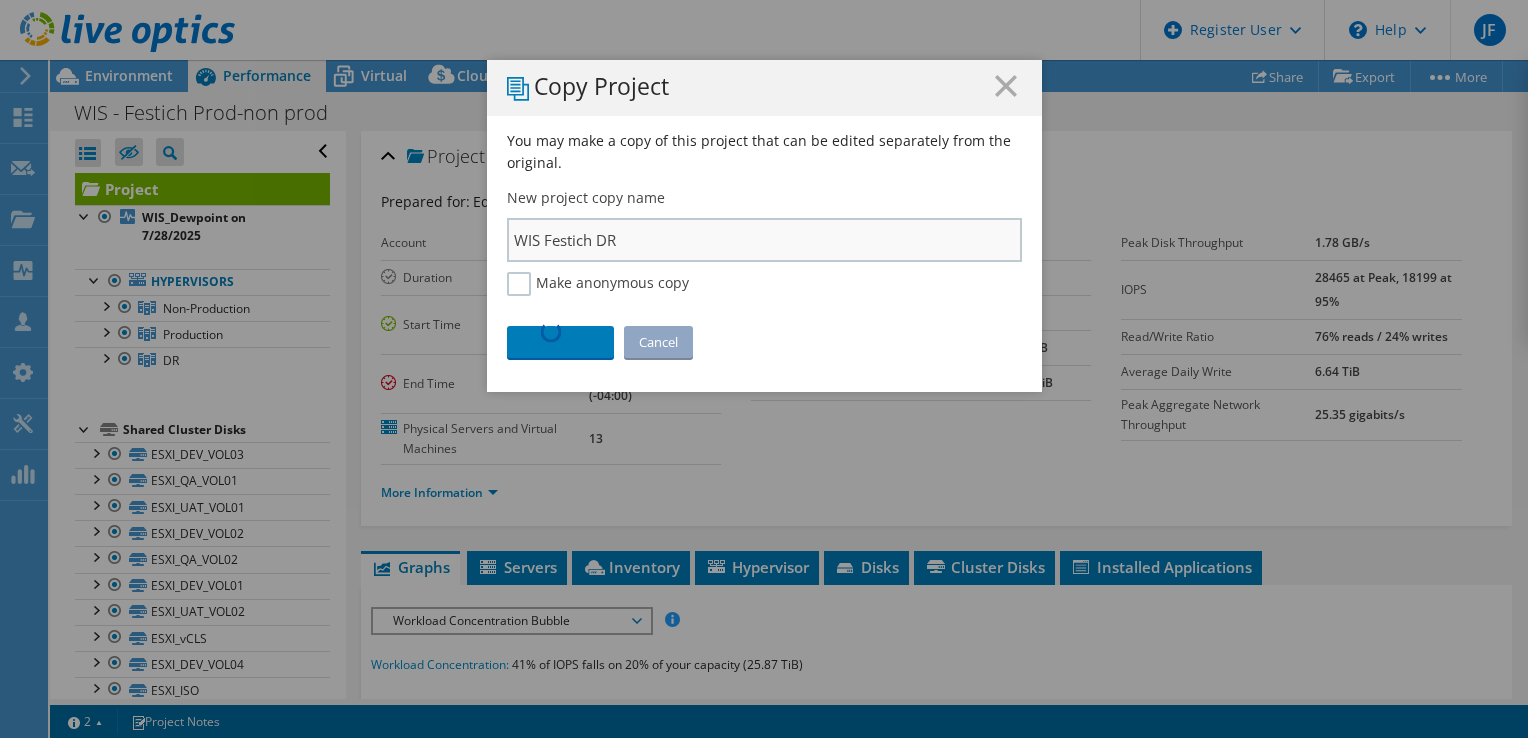 type 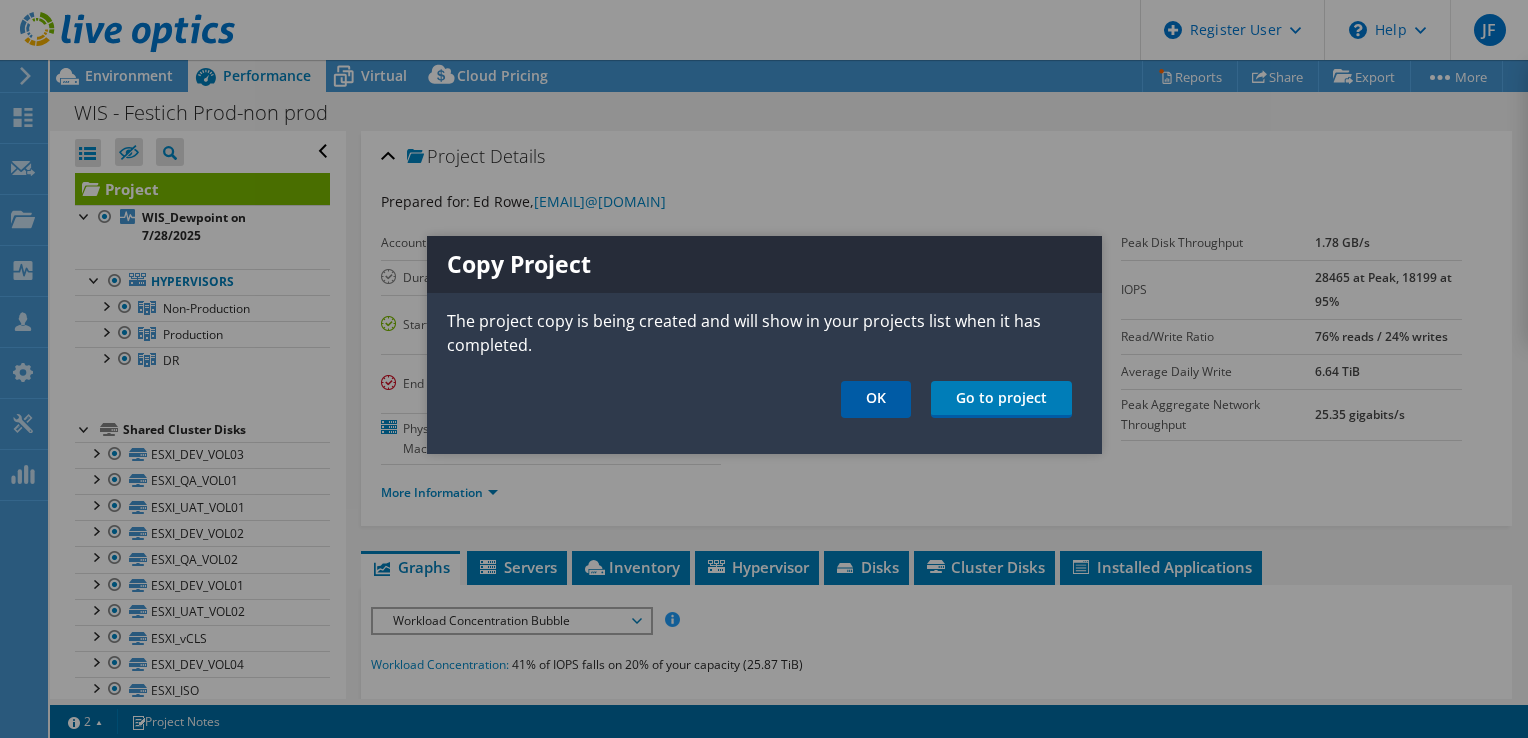 click on "OK" at bounding box center (876, 399) 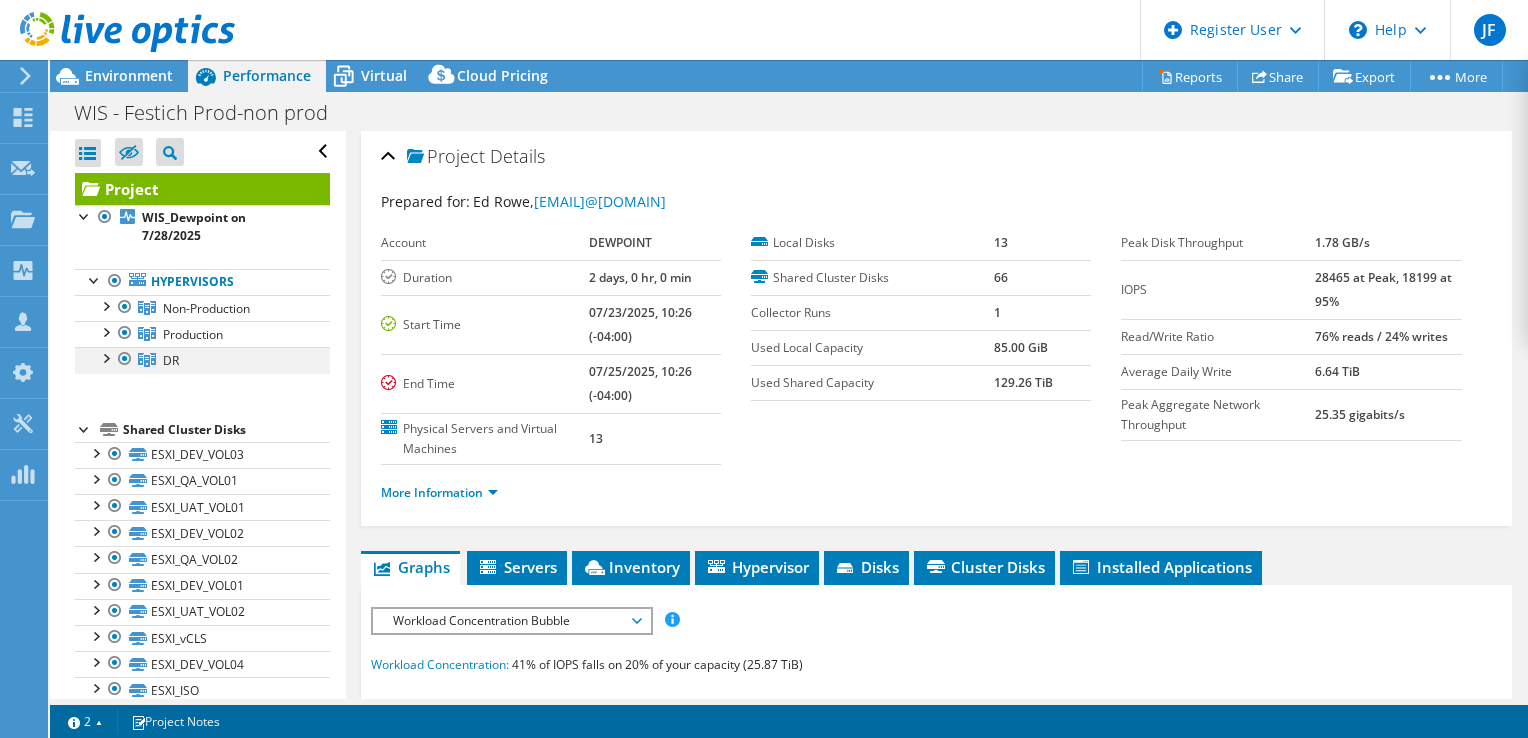click at bounding box center (125, 359) 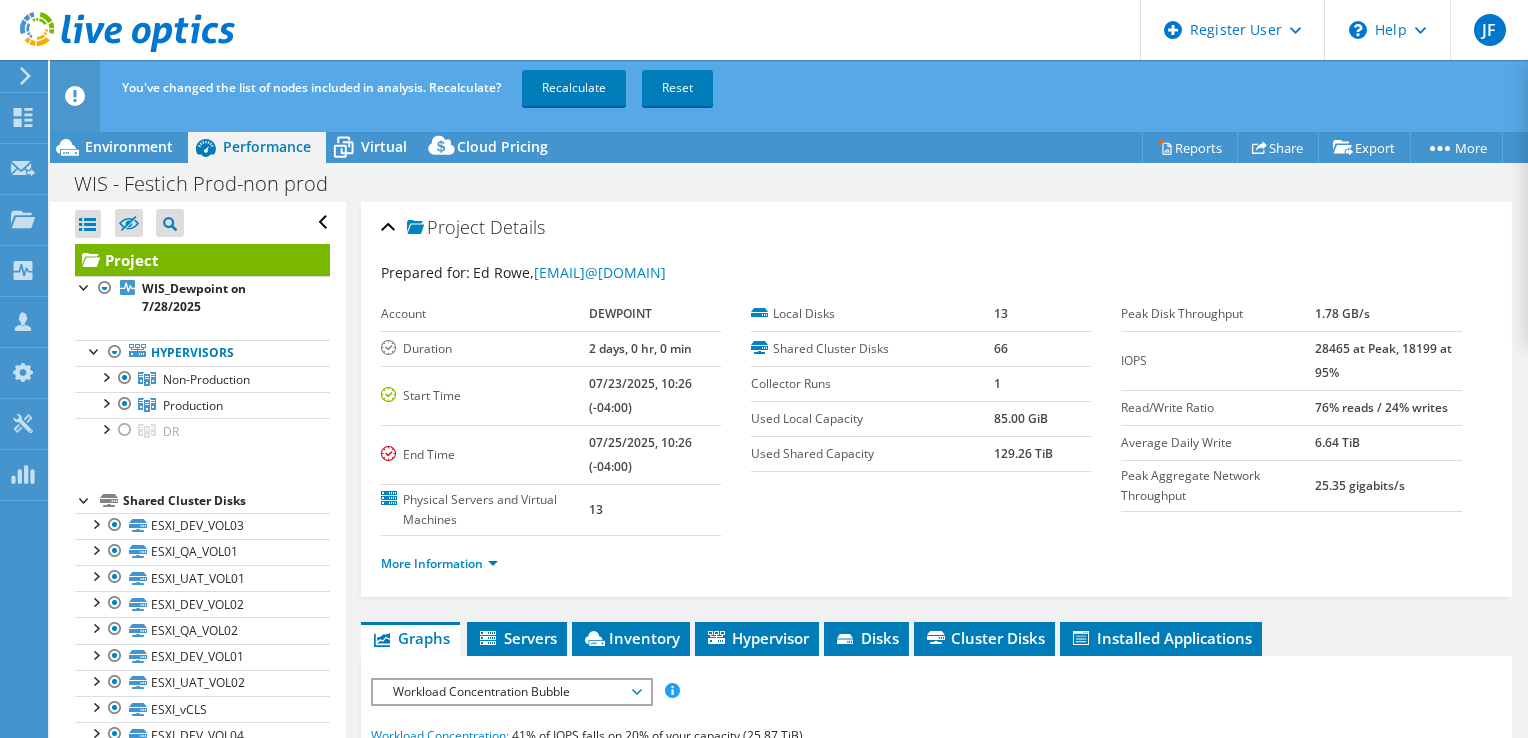 click on "You've changed the list of nodes included in analysis. Recalculate? Recalculate Reset" at bounding box center [826, 88] 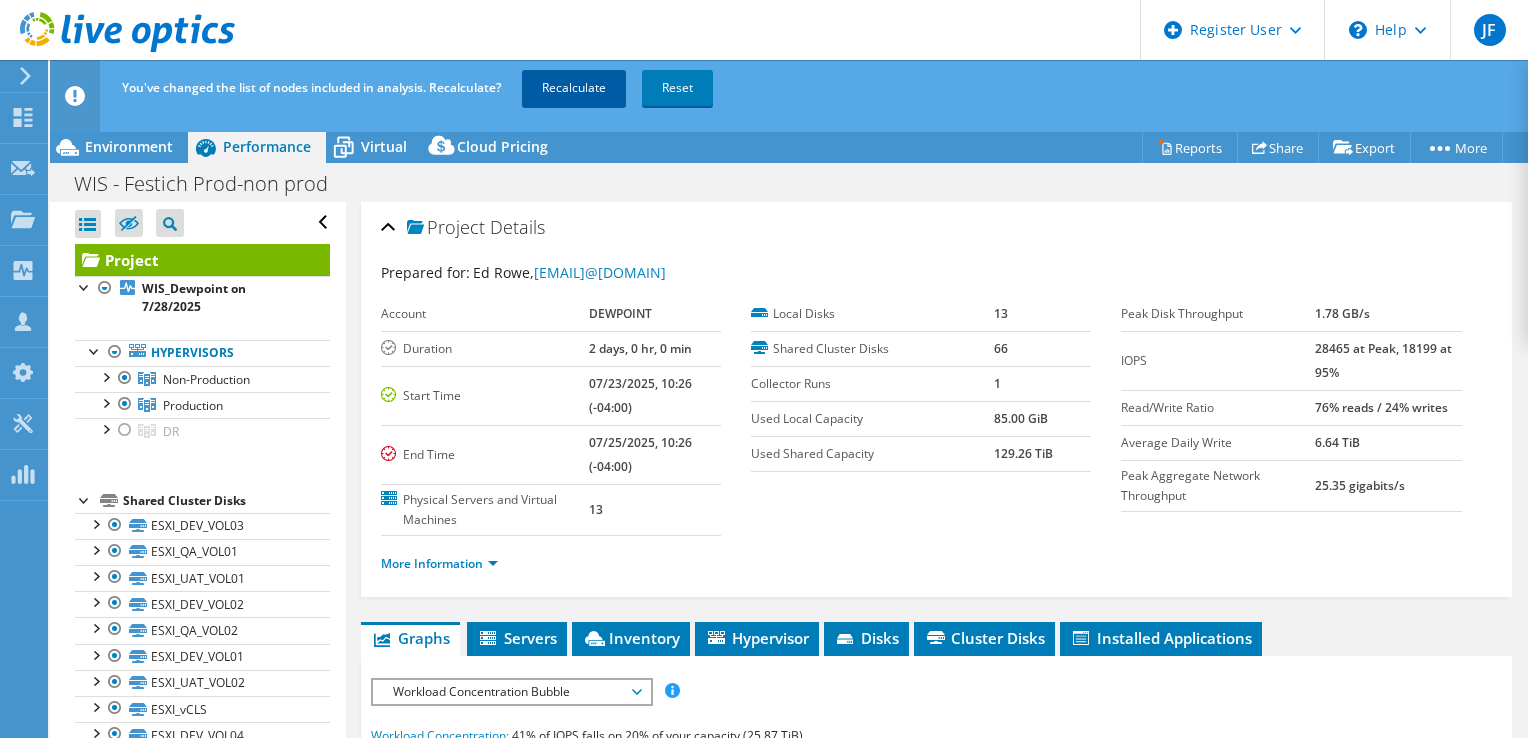 click on "Recalculate" at bounding box center (574, 88) 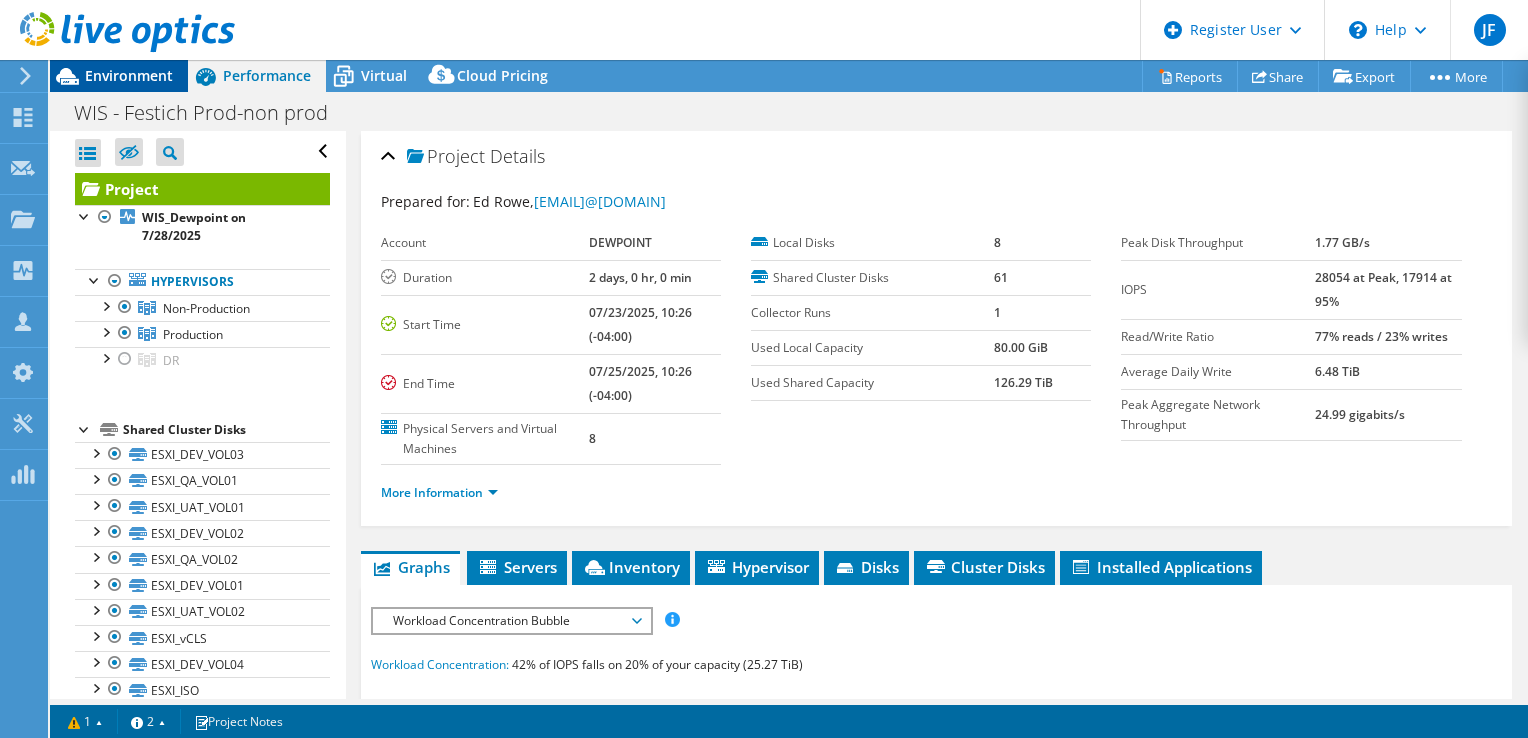 click on "Environment" at bounding box center [129, 75] 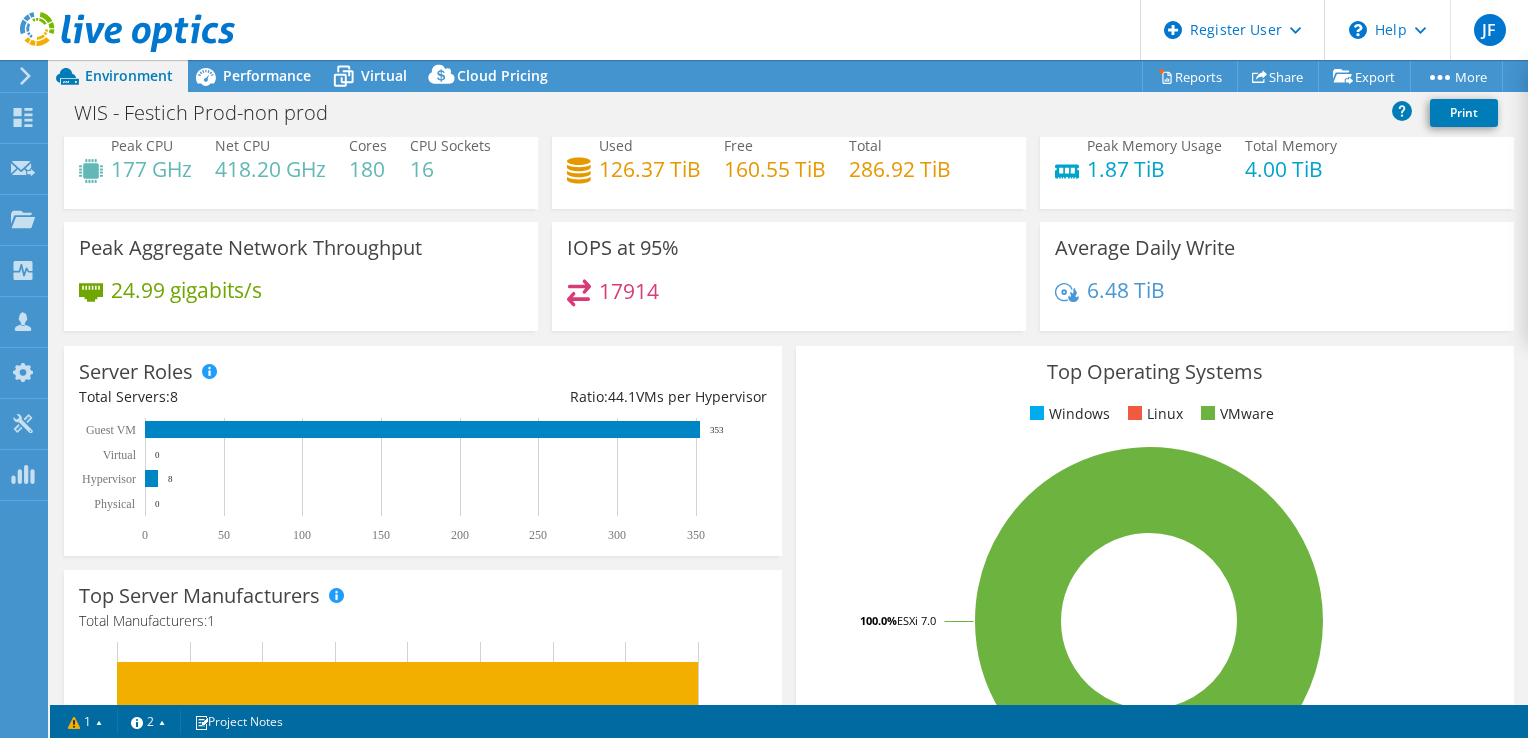 scroll, scrollTop: 0, scrollLeft: 0, axis: both 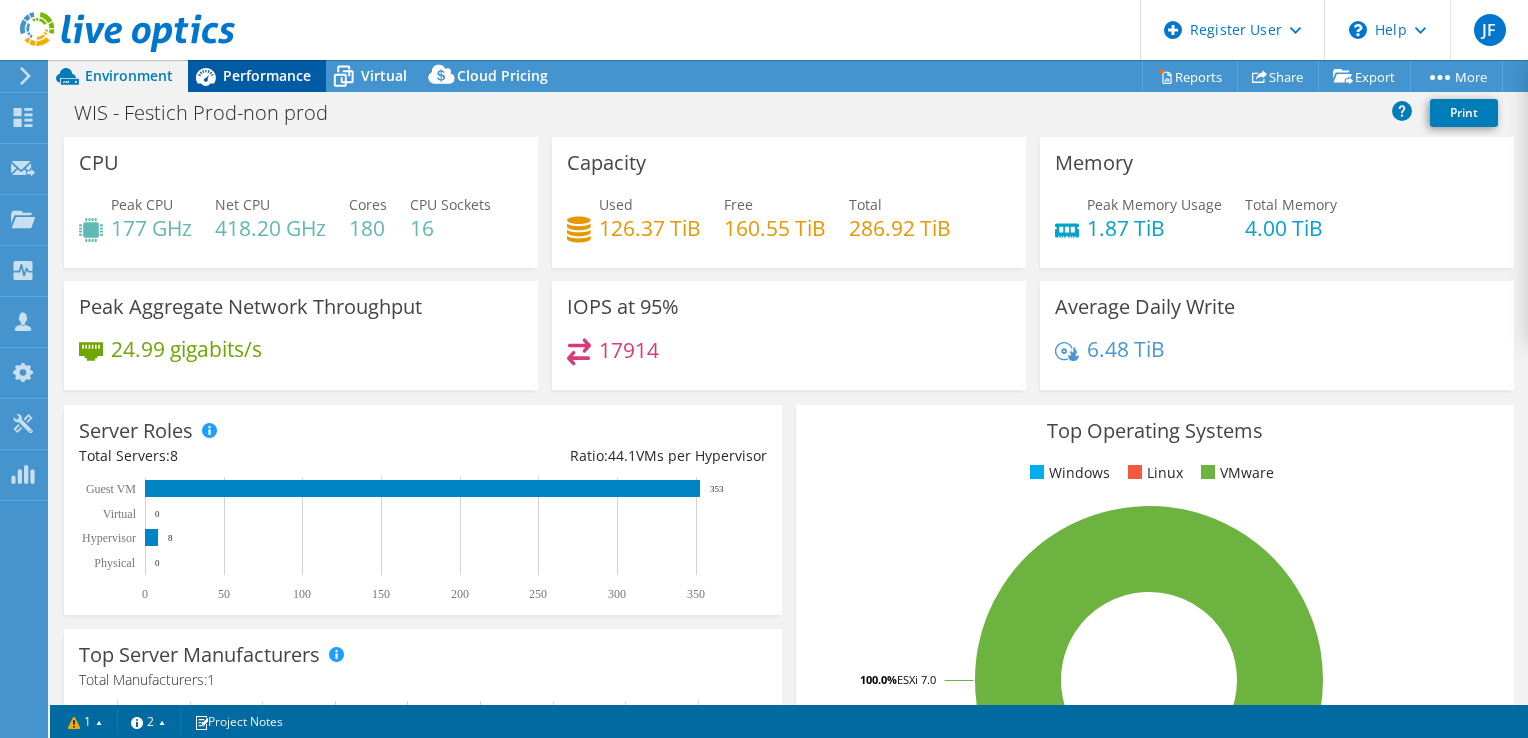 click on "Performance" at bounding box center (267, 75) 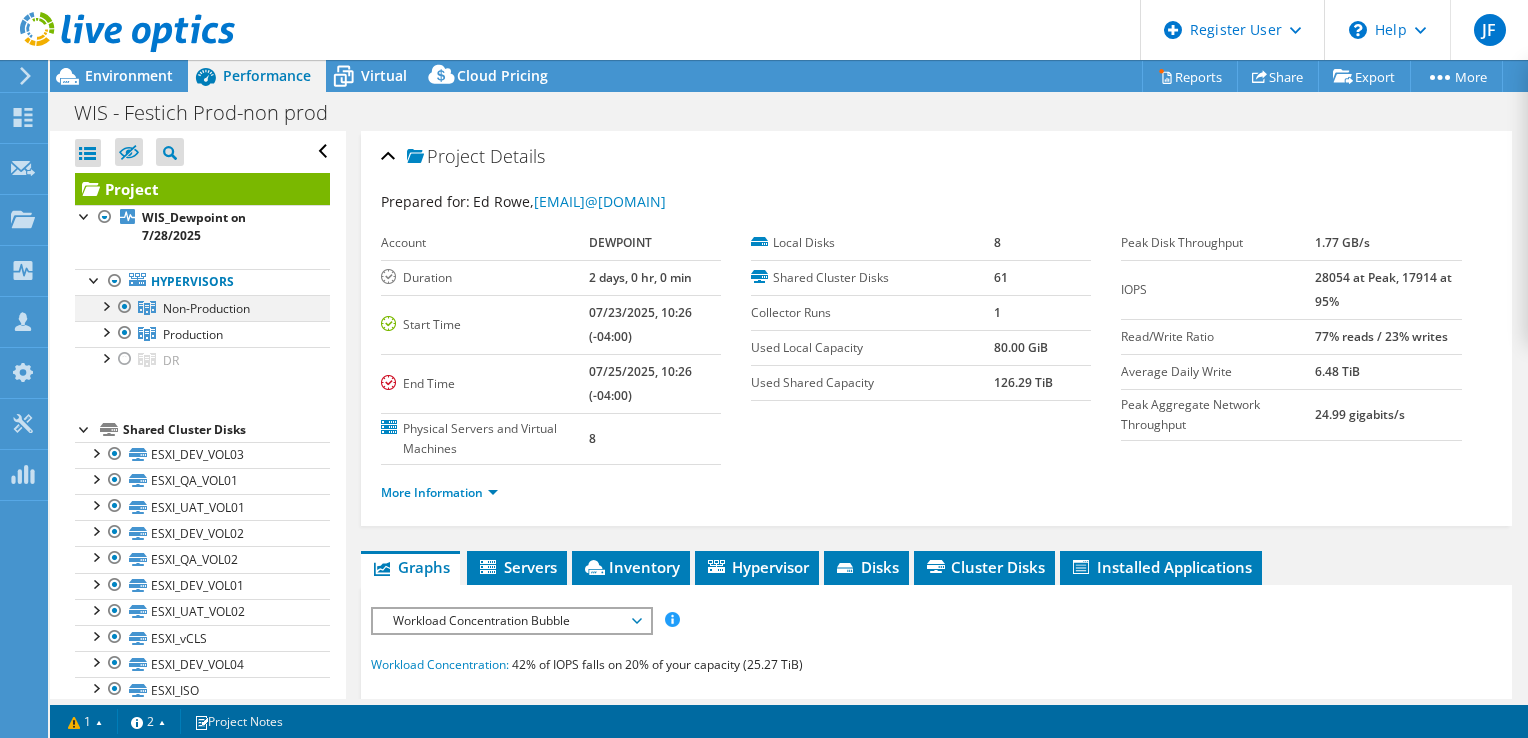 click at bounding box center (105, 305) 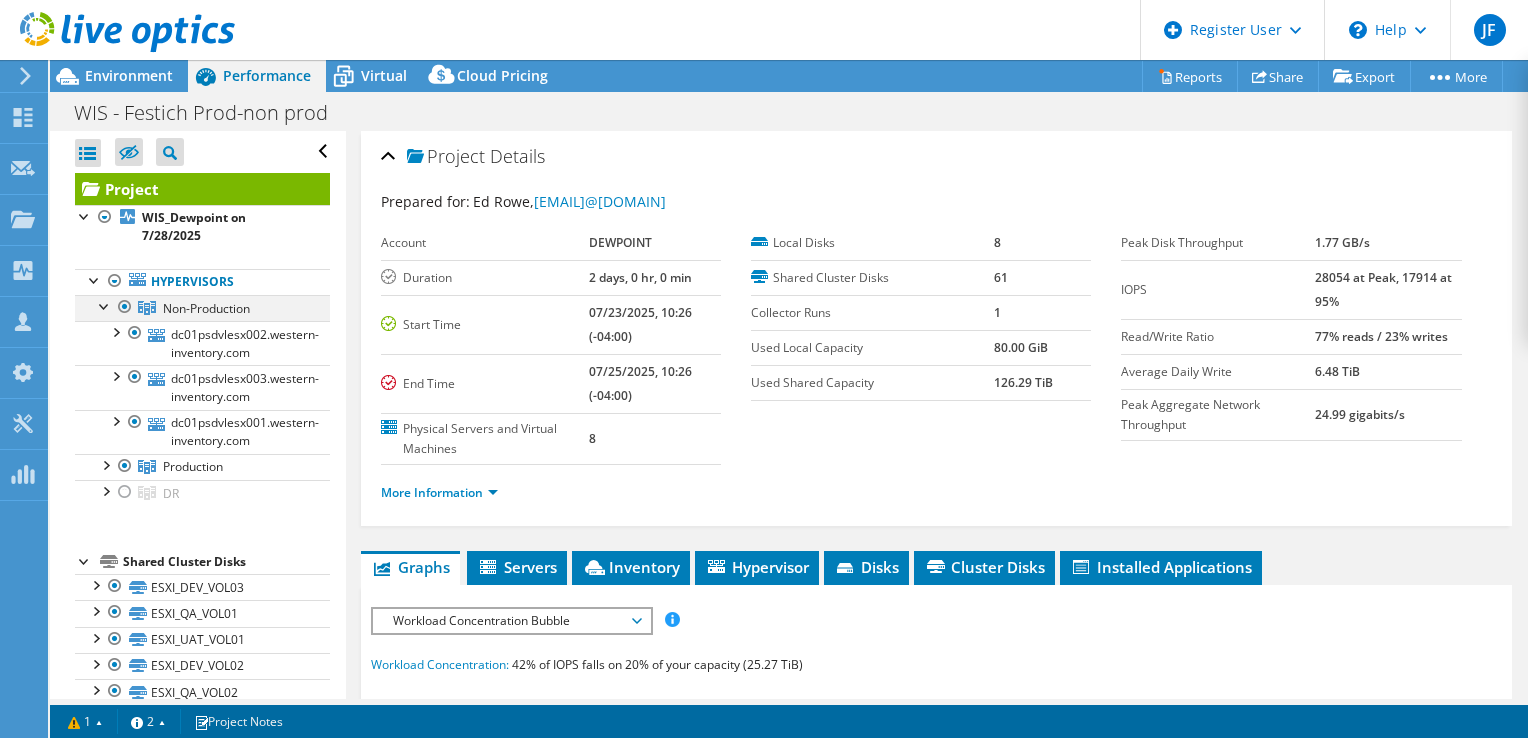 click at bounding box center (105, 305) 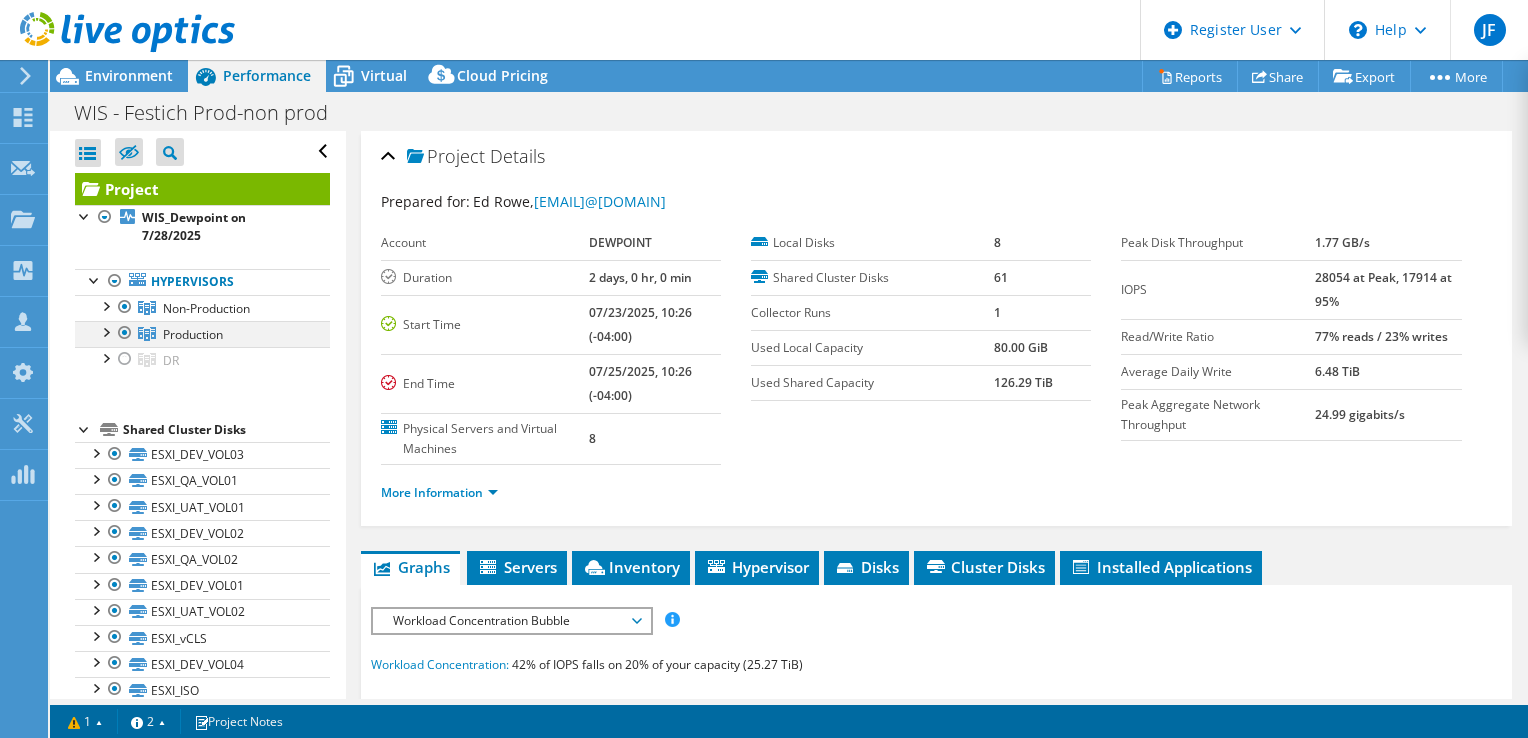 click at bounding box center (105, 331) 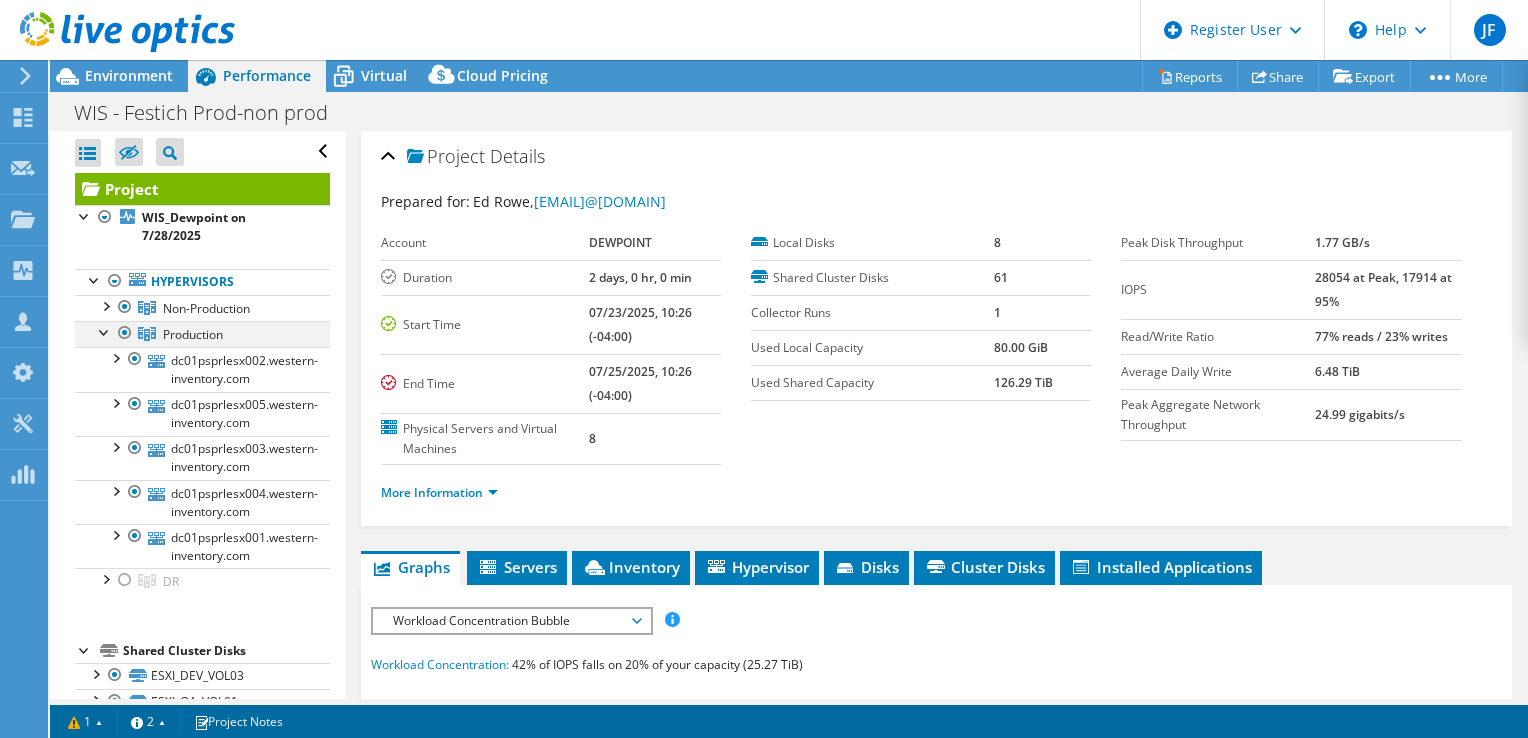 click at bounding box center [105, 331] 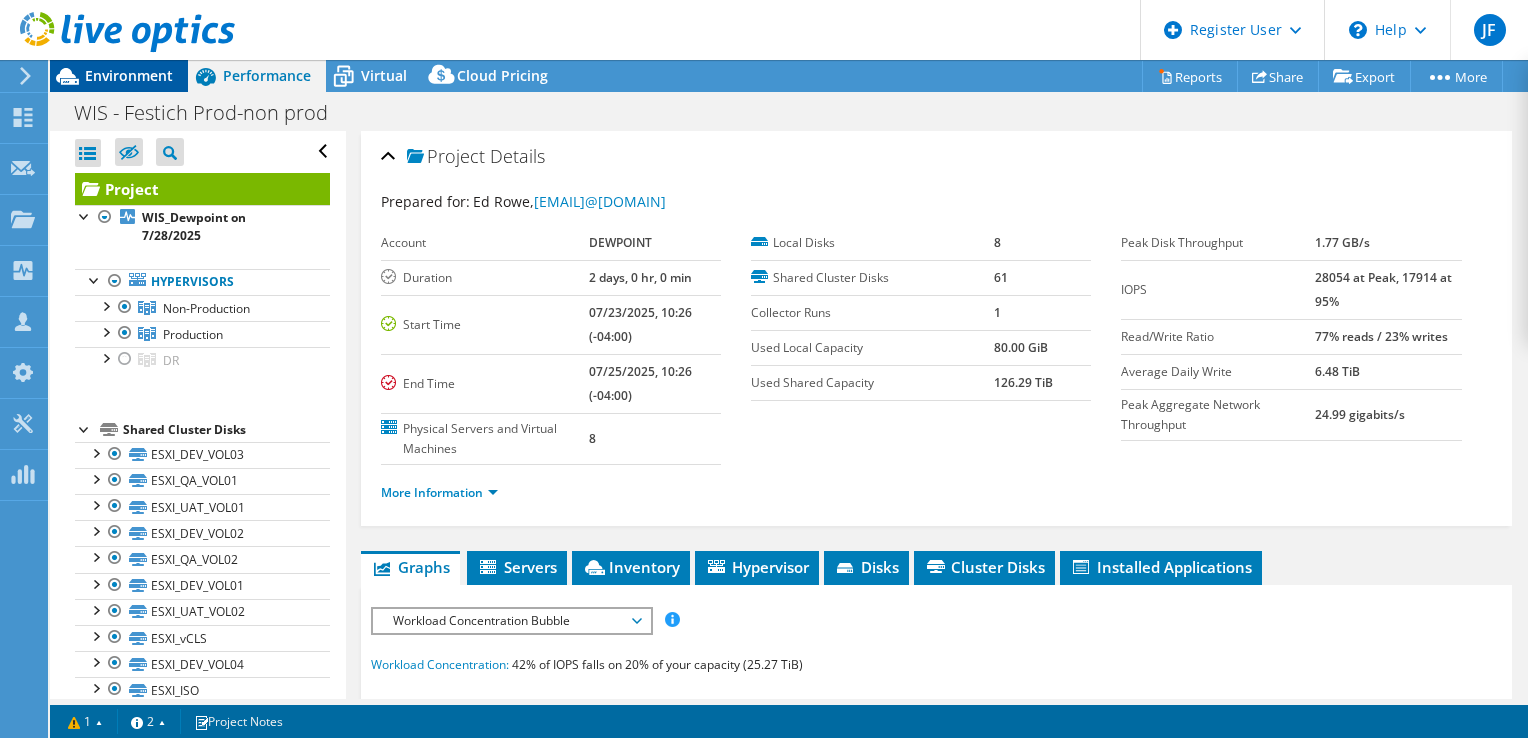 click on "Environment" at bounding box center [129, 75] 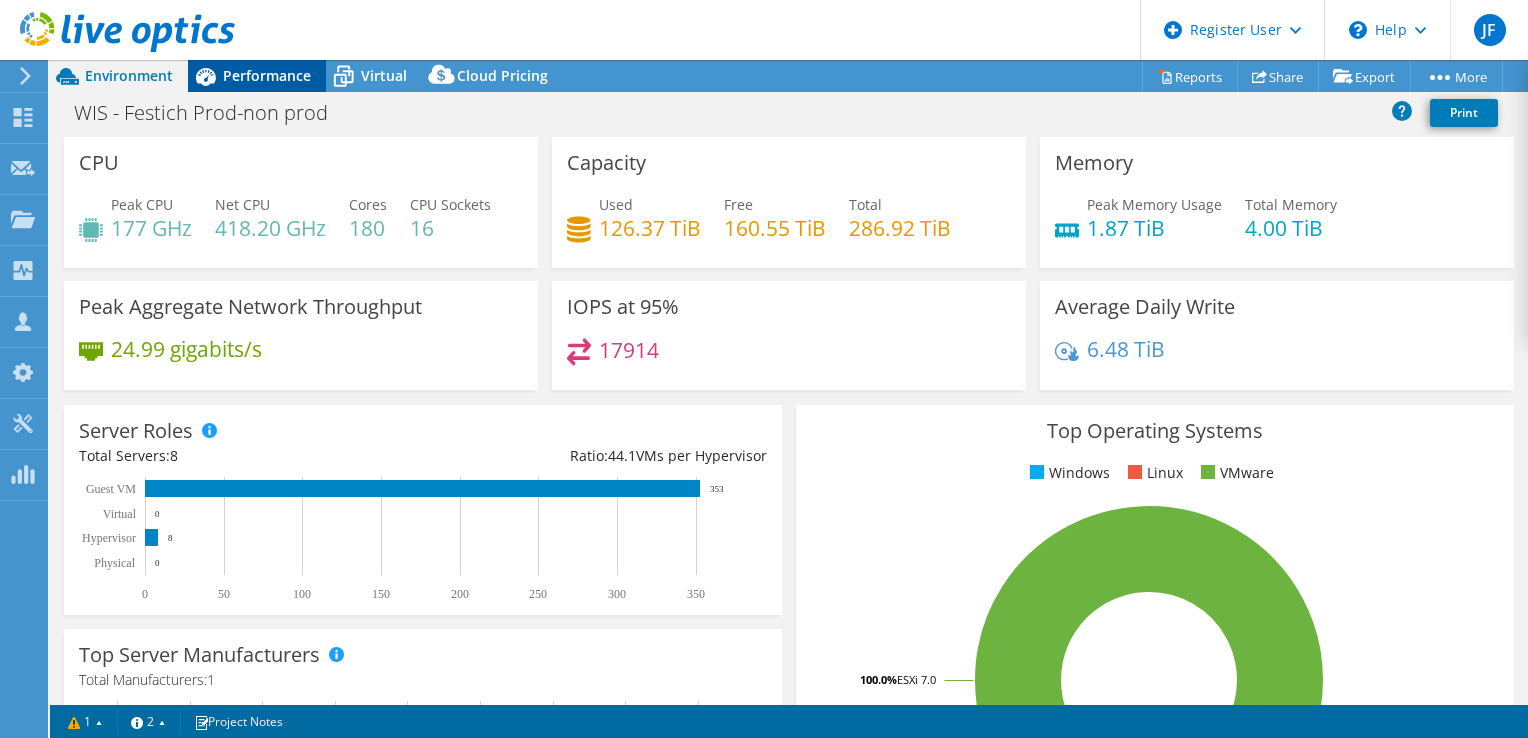 click on "Performance" at bounding box center (267, 75) 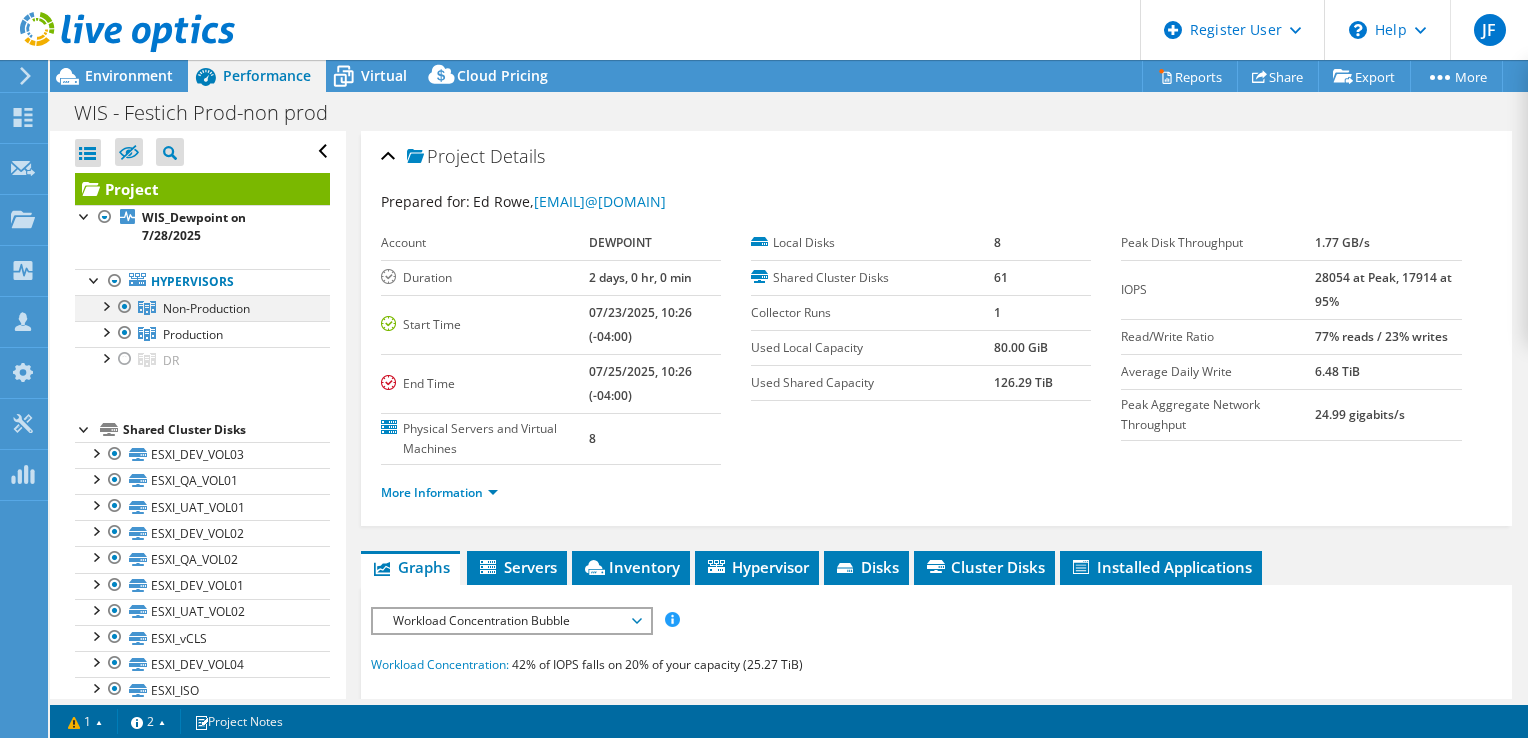click at bounding box center (105, 305) 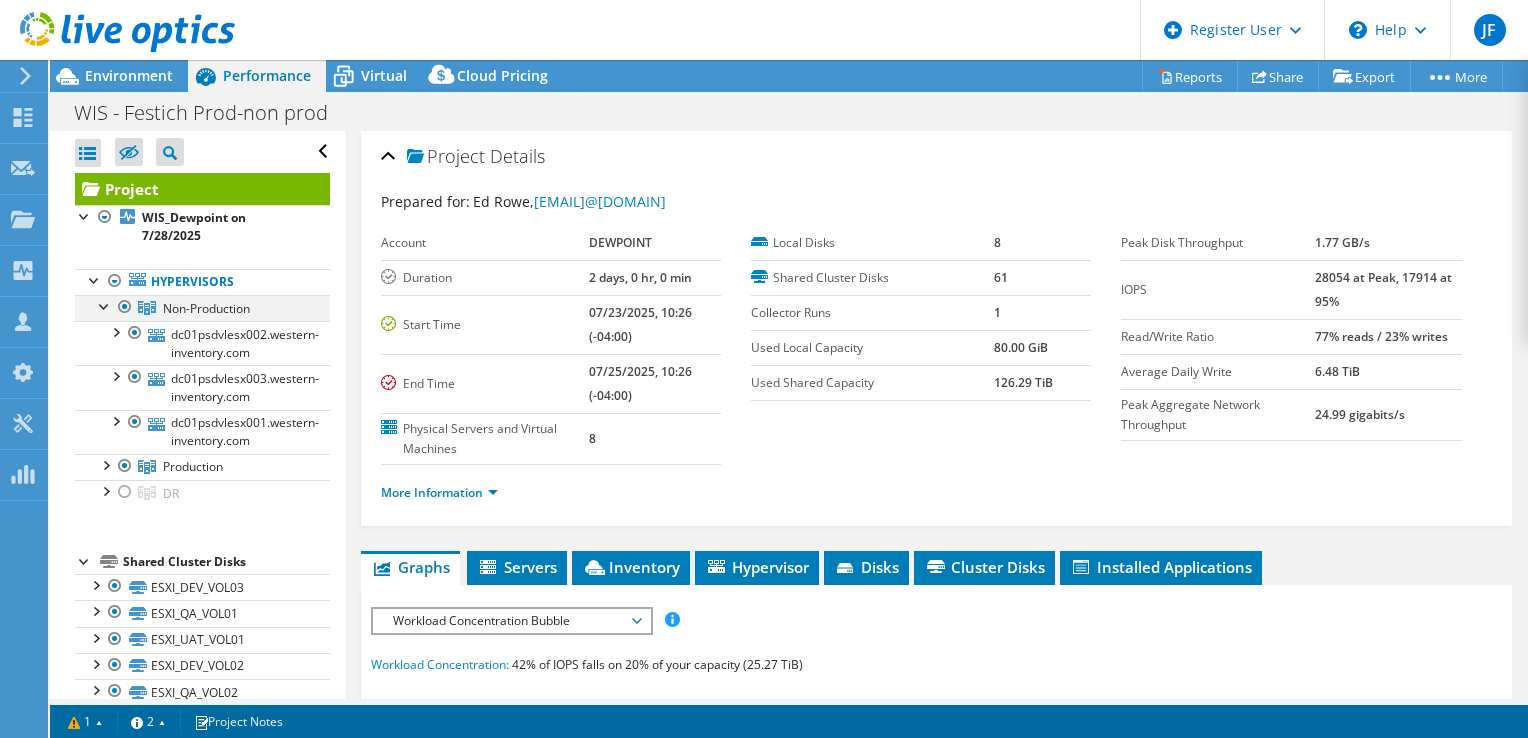 click at bounding box center [105, 305] 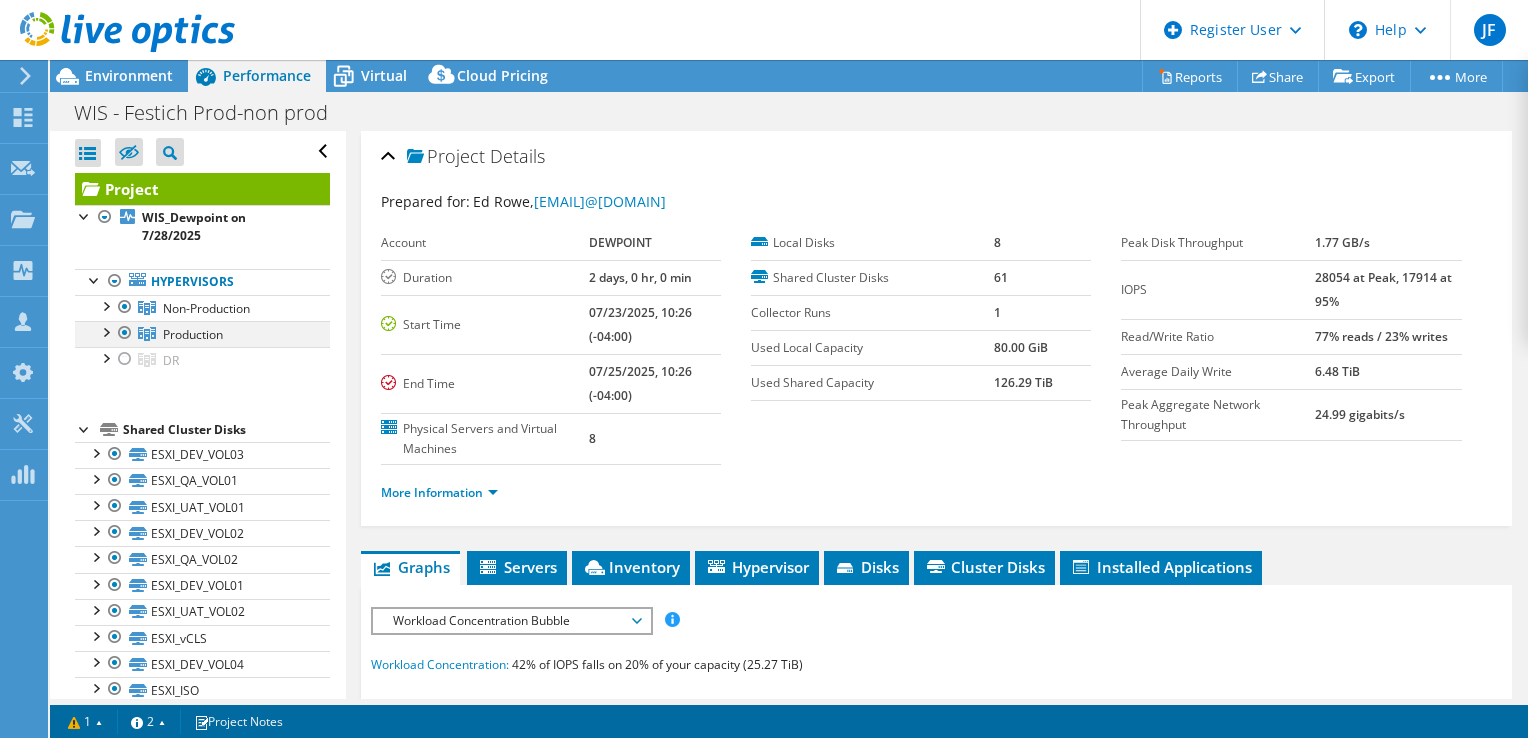 click at bounding box center (105, 331) 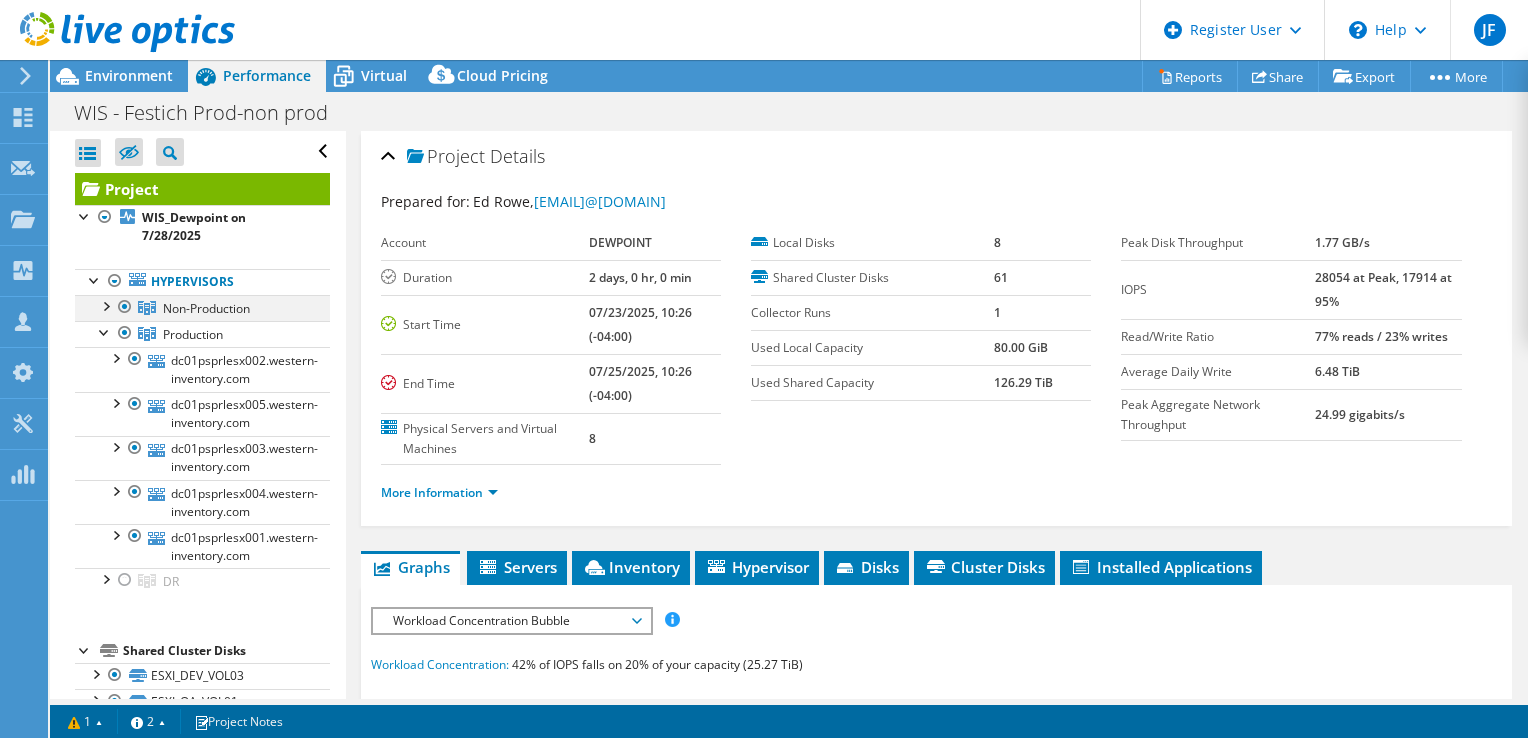 click at bounding box center [125, 307] 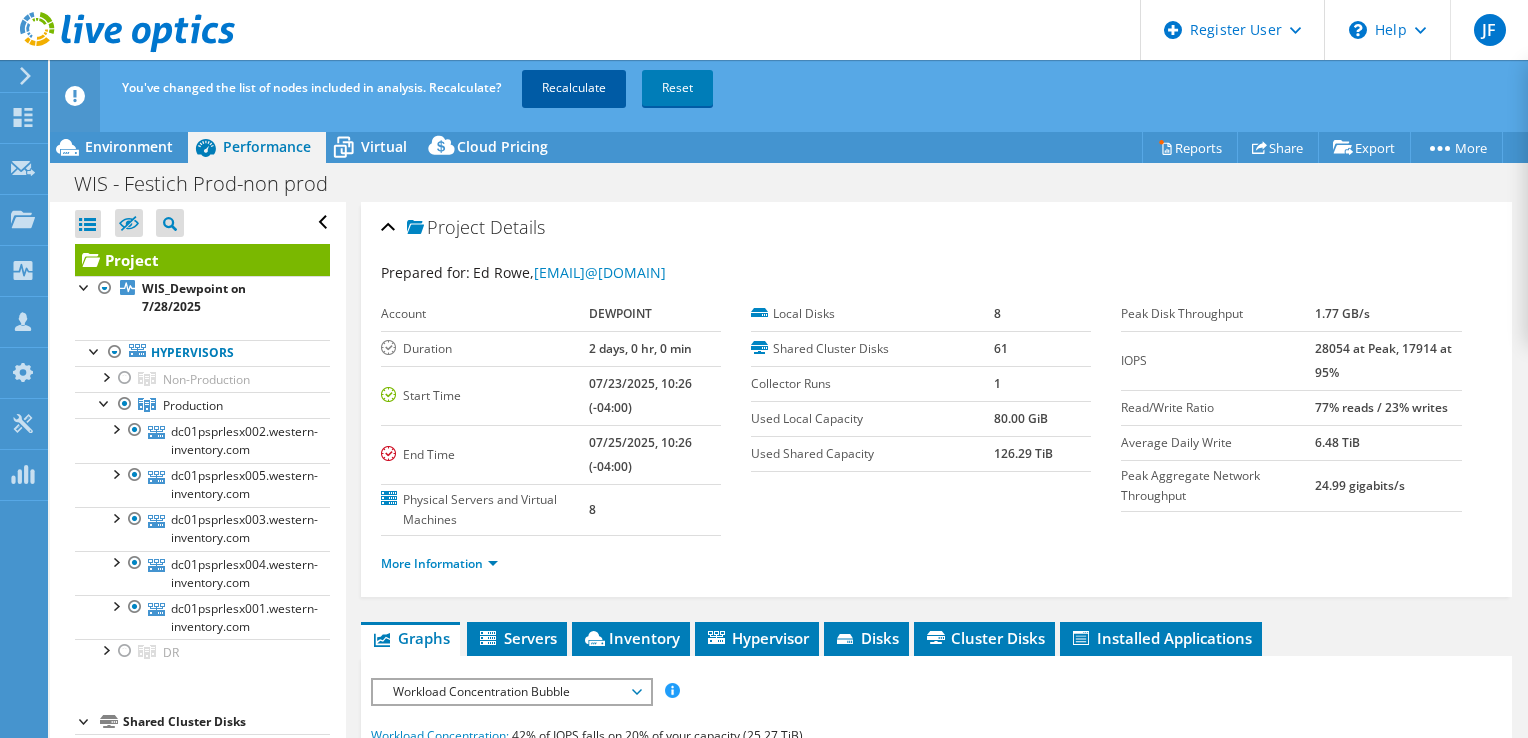 click on "Recalculate" at bounding box center (574, 88) 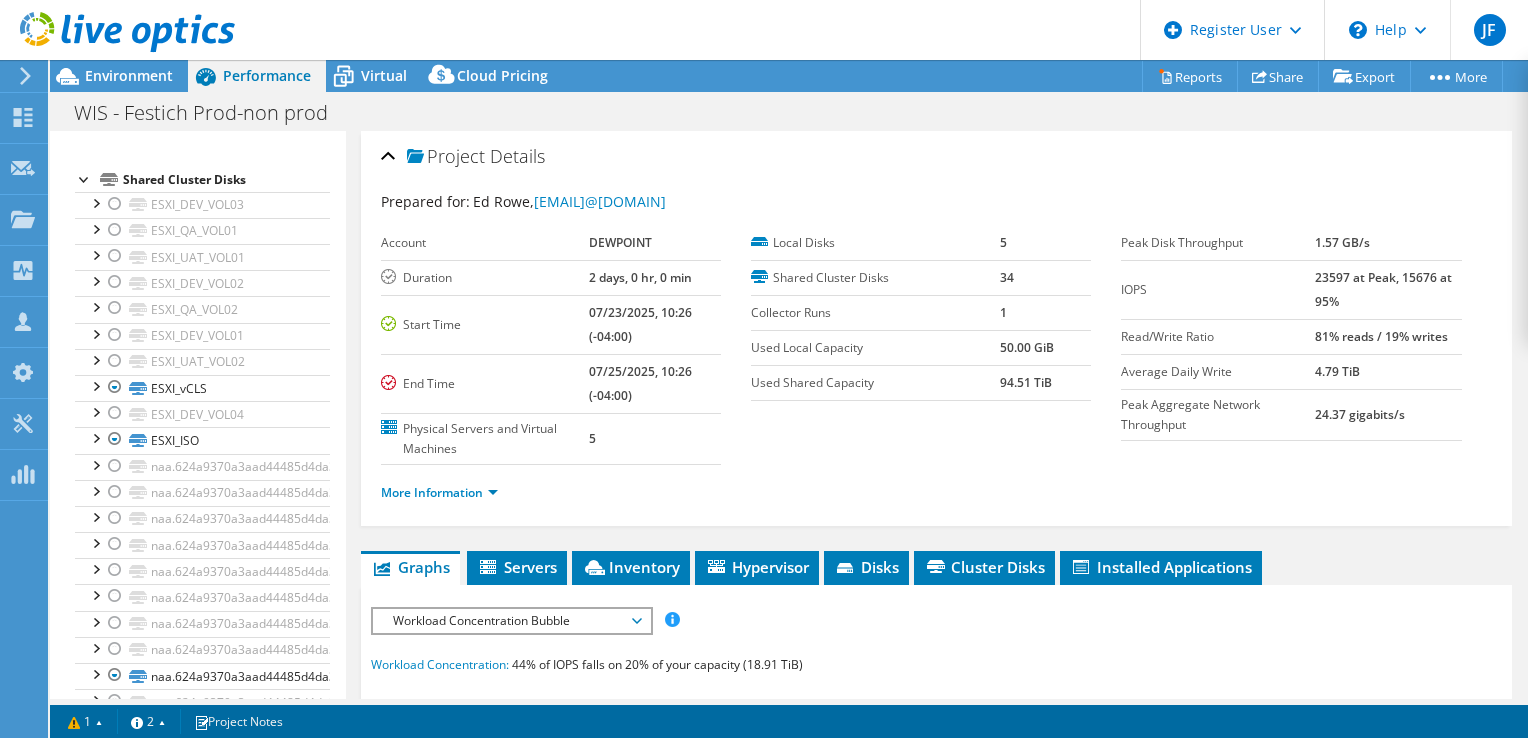 scroll, scrollTop: 0, scrollLeft: 0, axis: both 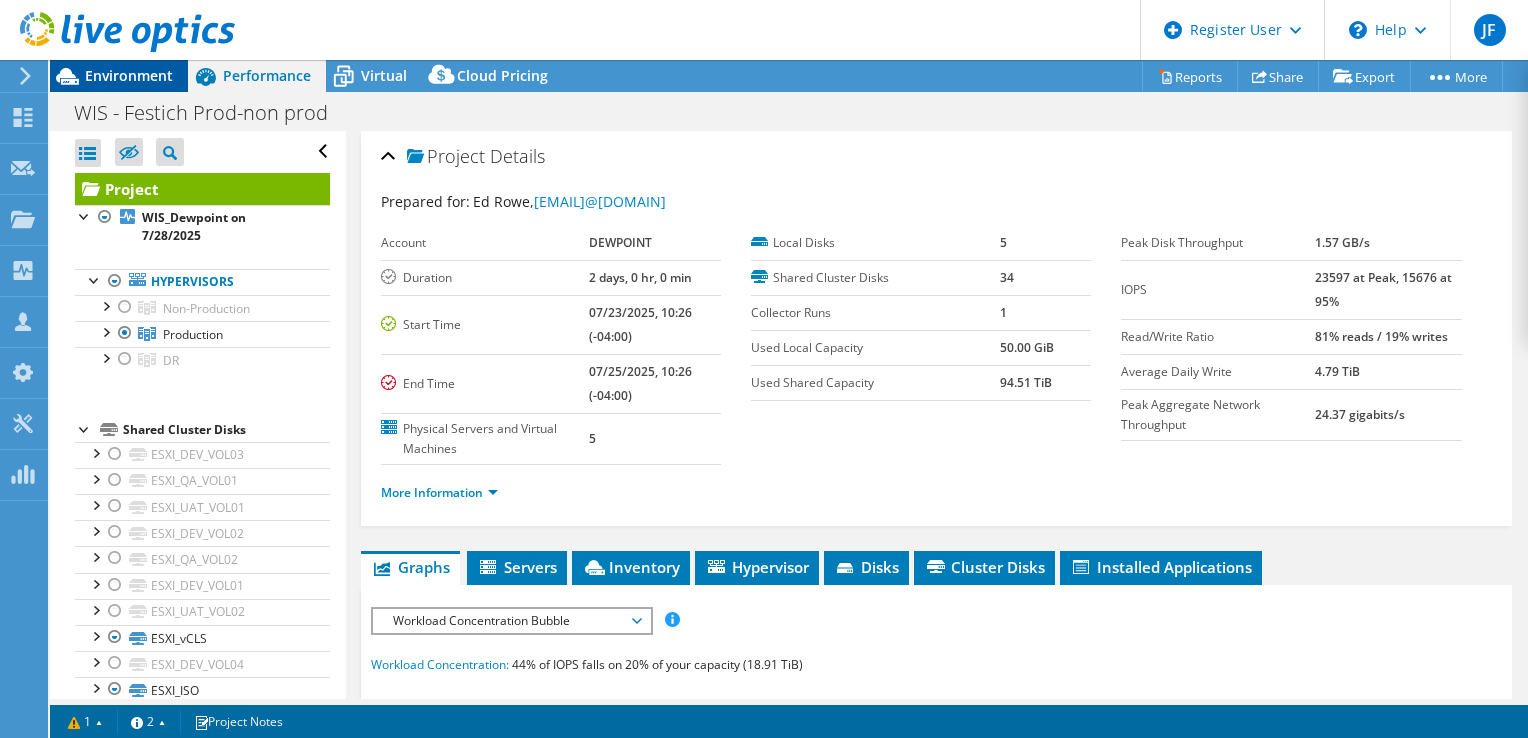 click on "Environment" at bounding box center [129, 75] 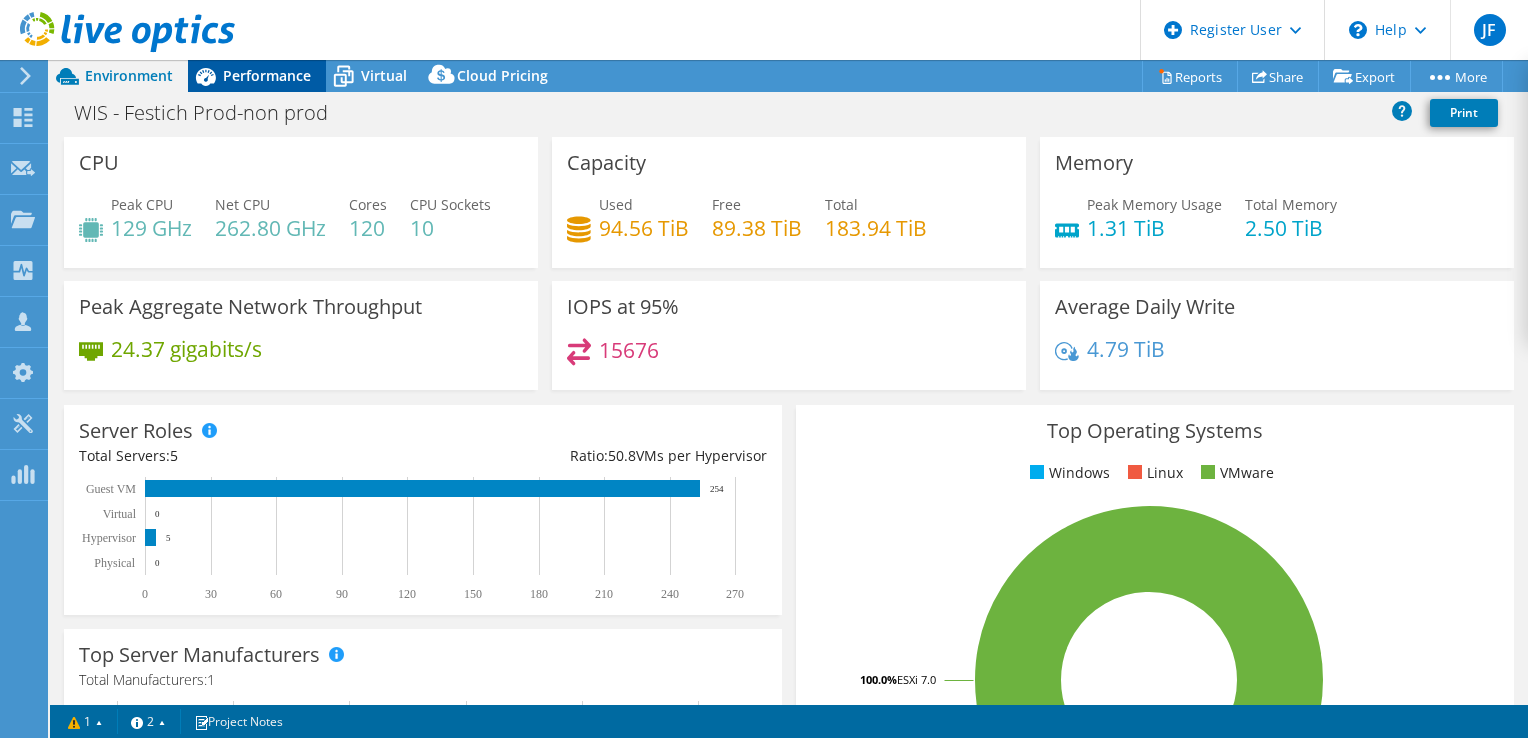 click on "Performance" at bounding box center [267, 75] 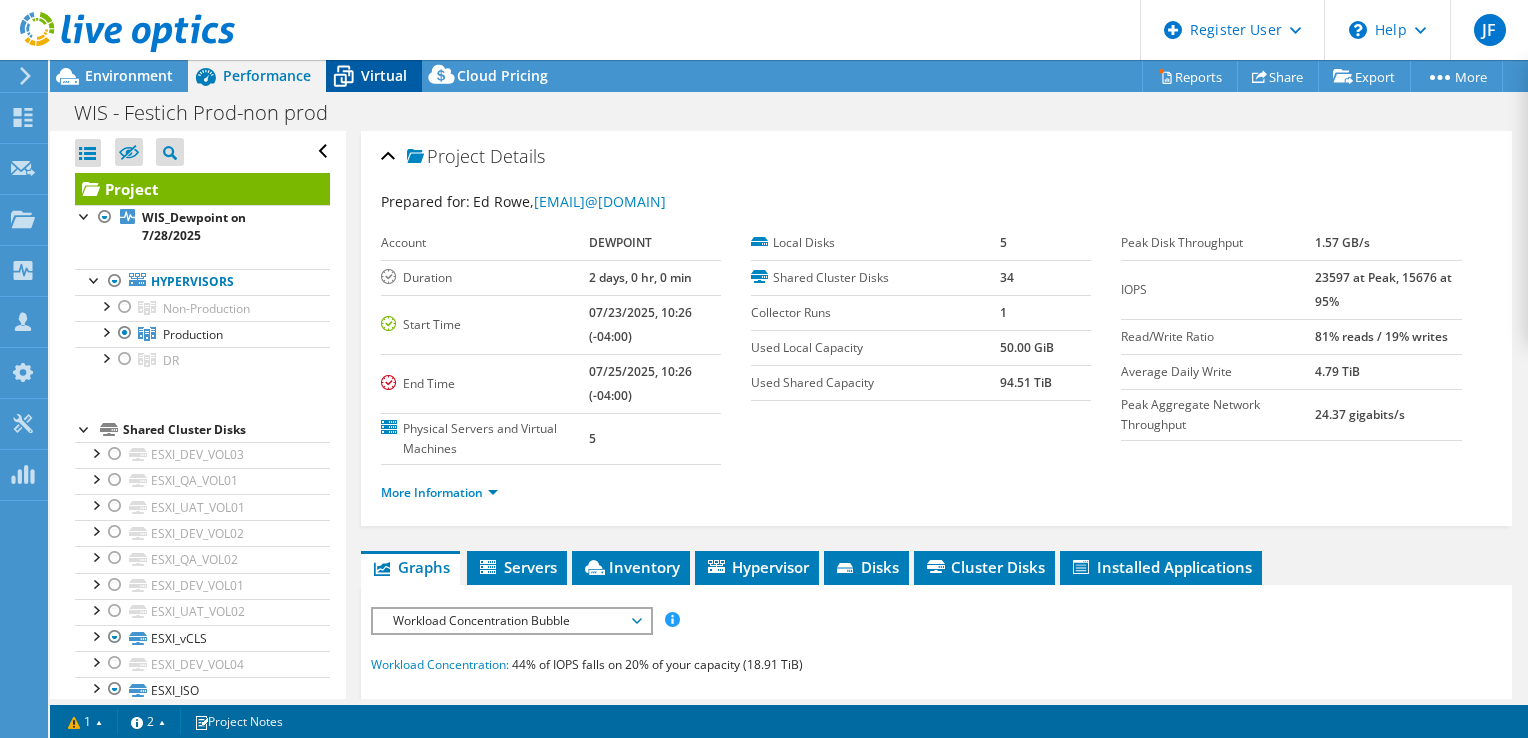 click on "Virtual" at bounding box center (384, 75) 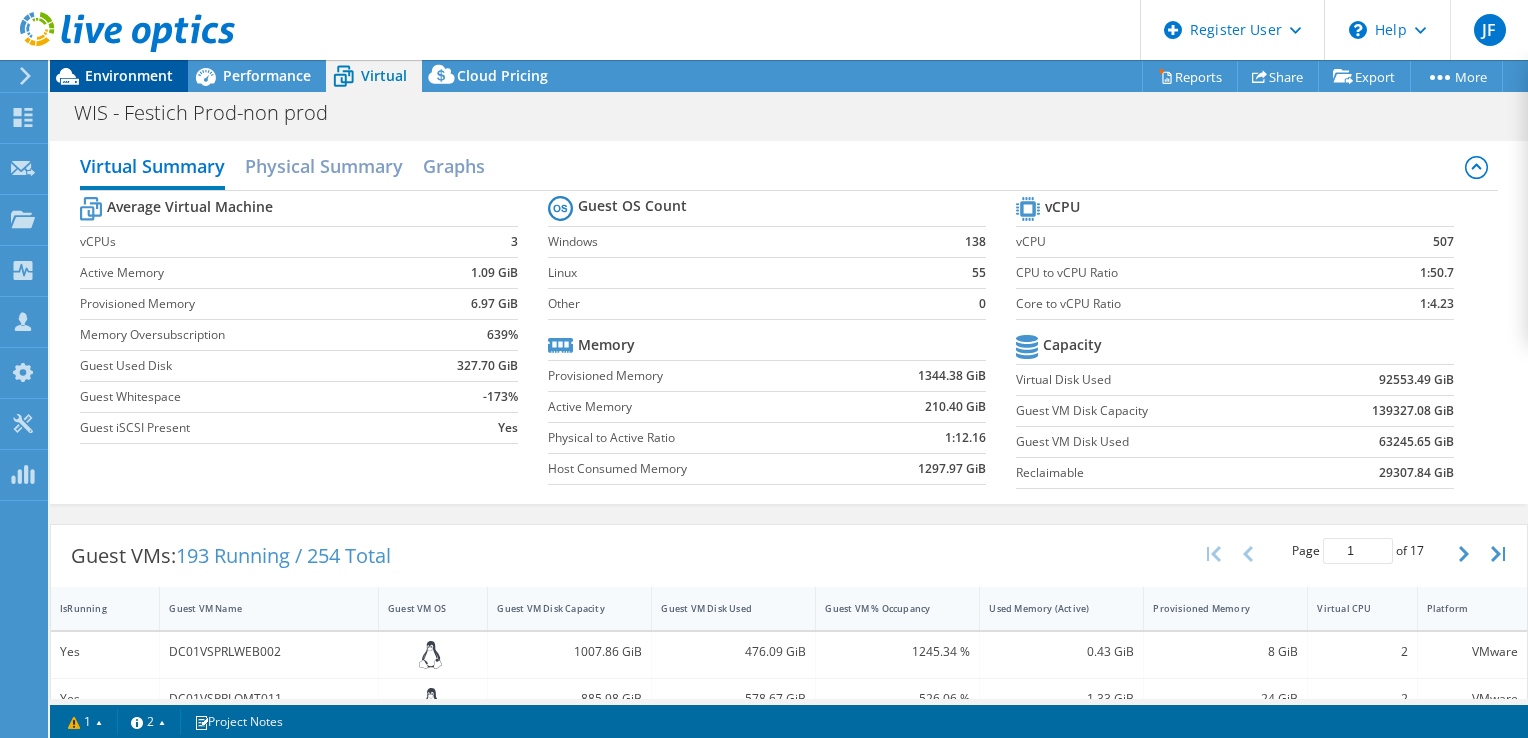 click on "Environment" at bounding box center [129, 75] 